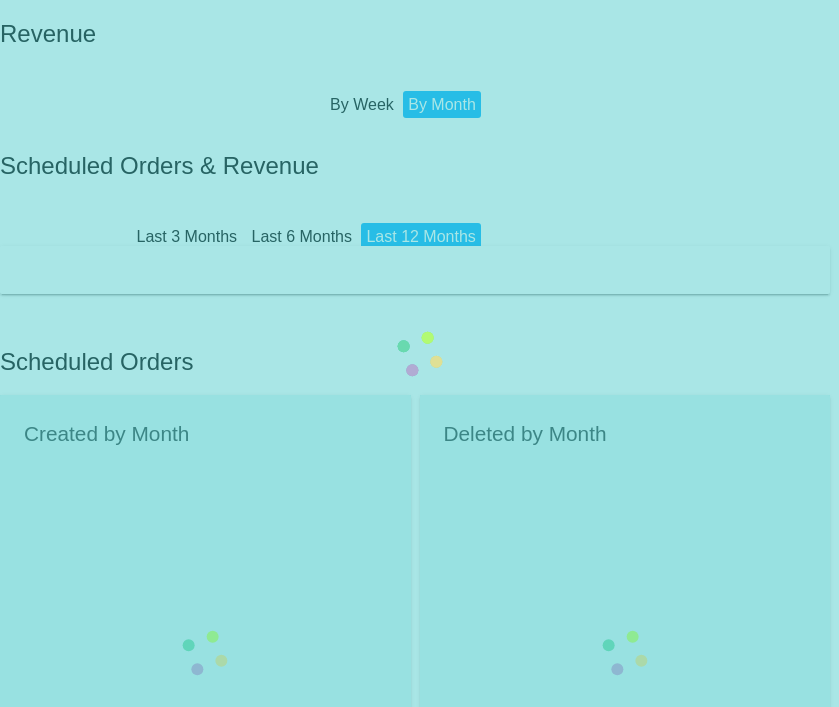 scroll, scrollTop: 0, scrollLeft: 0, axis: both 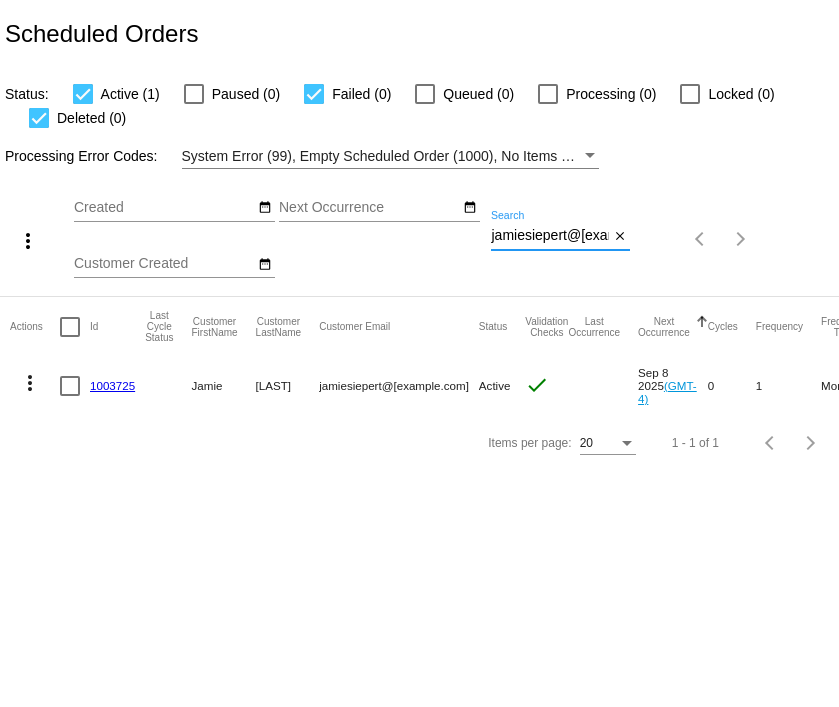 click on "jamiesiepert@gmail.com" at bounding box center (550, 236) 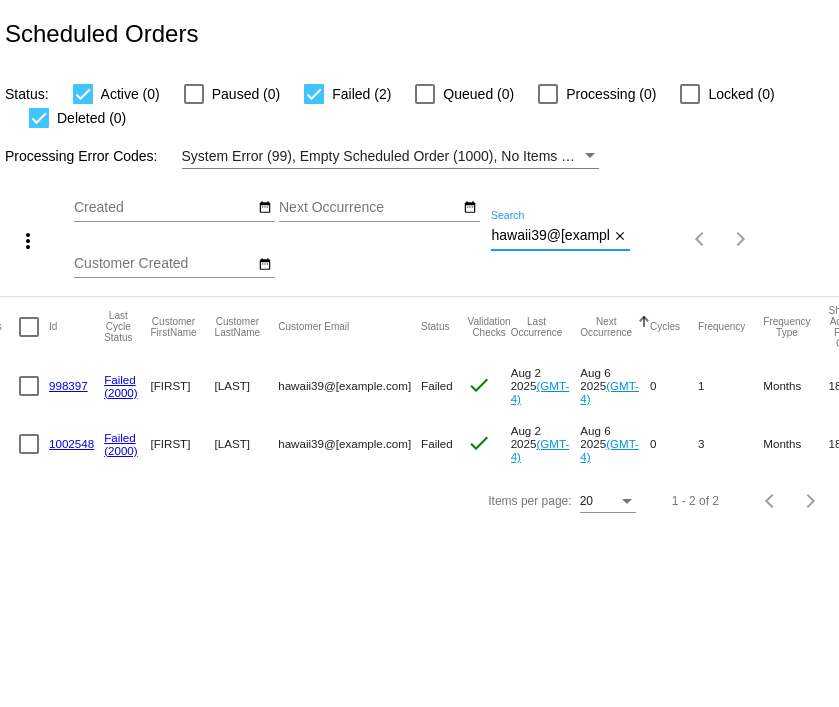 scroll, scrollTop: 0, scrollLeft: 43, axis: horizontal 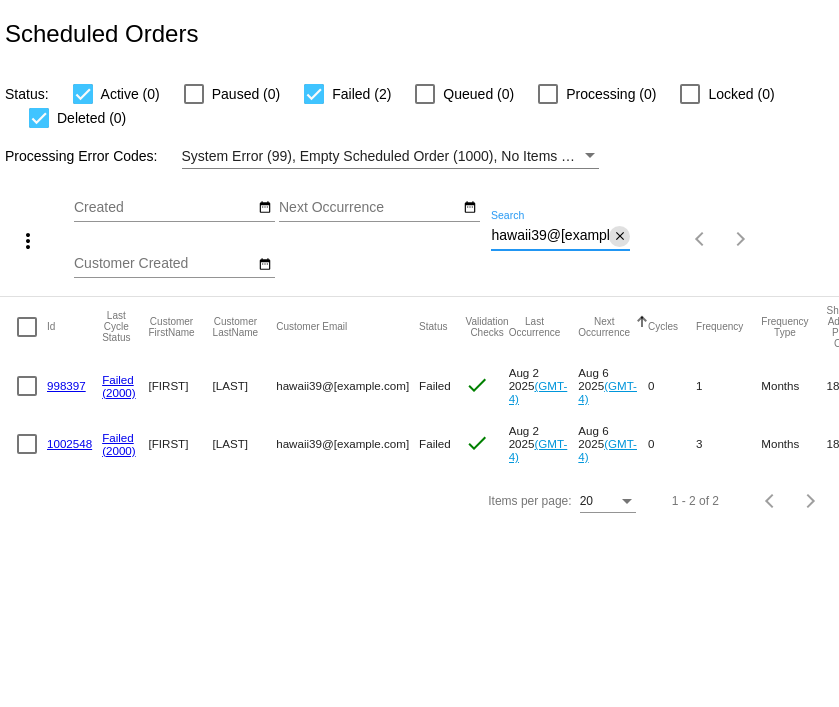 type on "hawaii39@ptd.net" 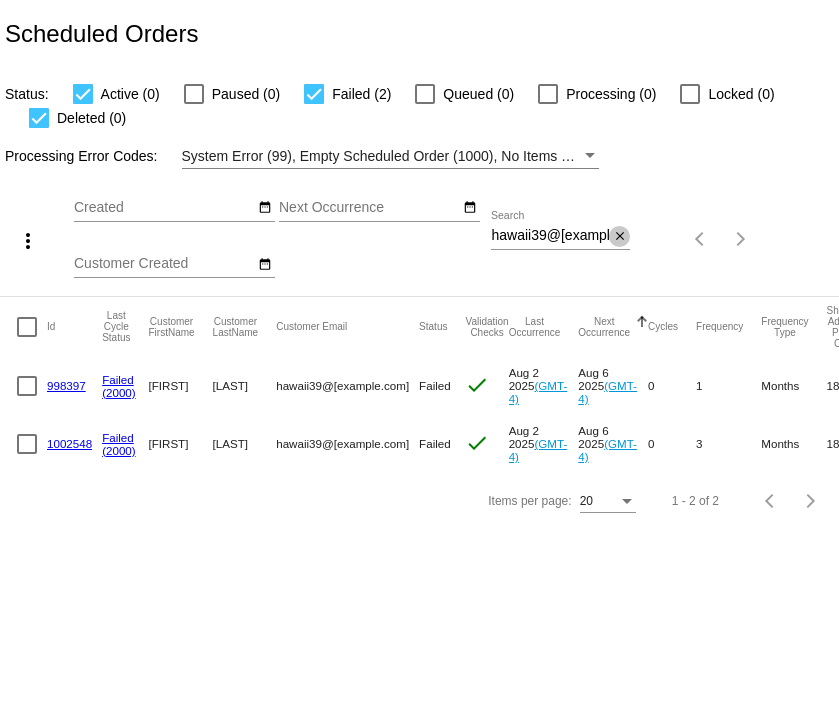 click on "close" 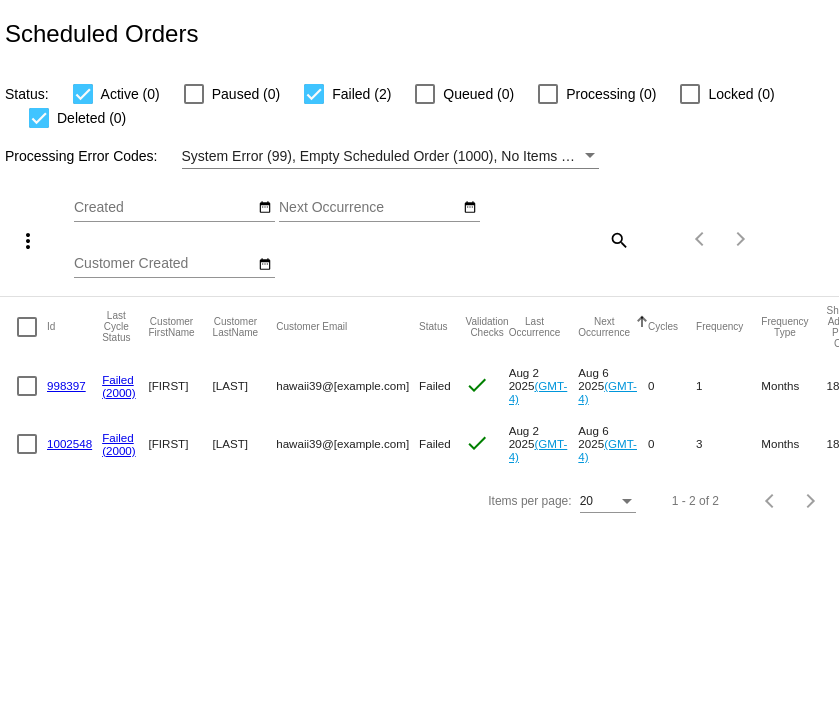 click on "search" 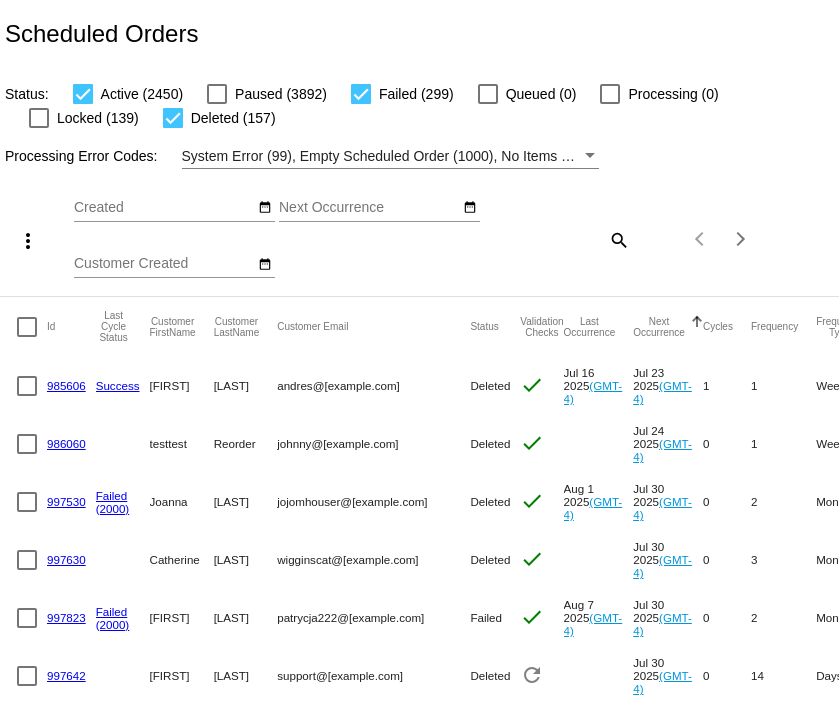 click on "search" 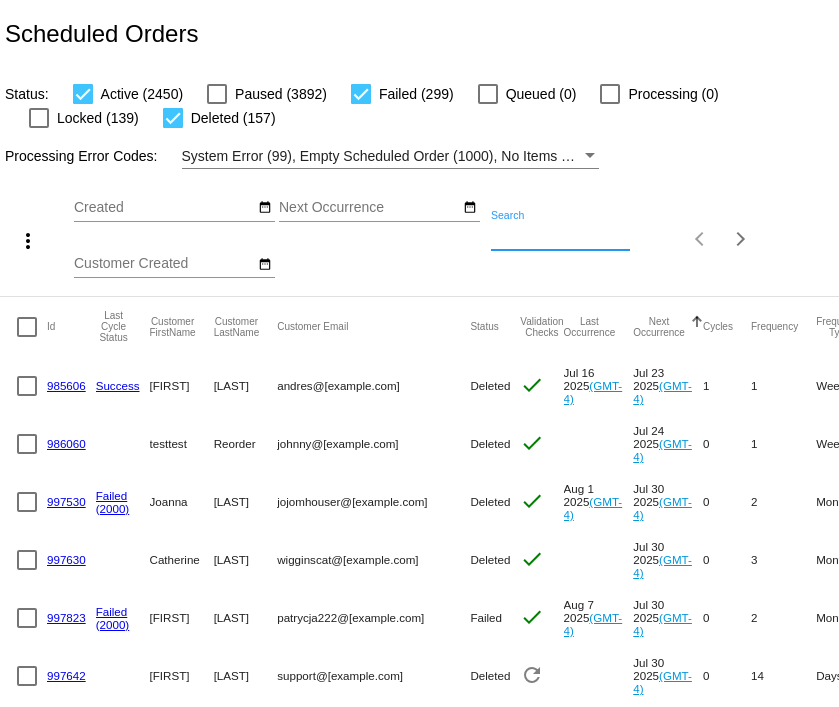 click on "Search" at bounding box center [560, 236] 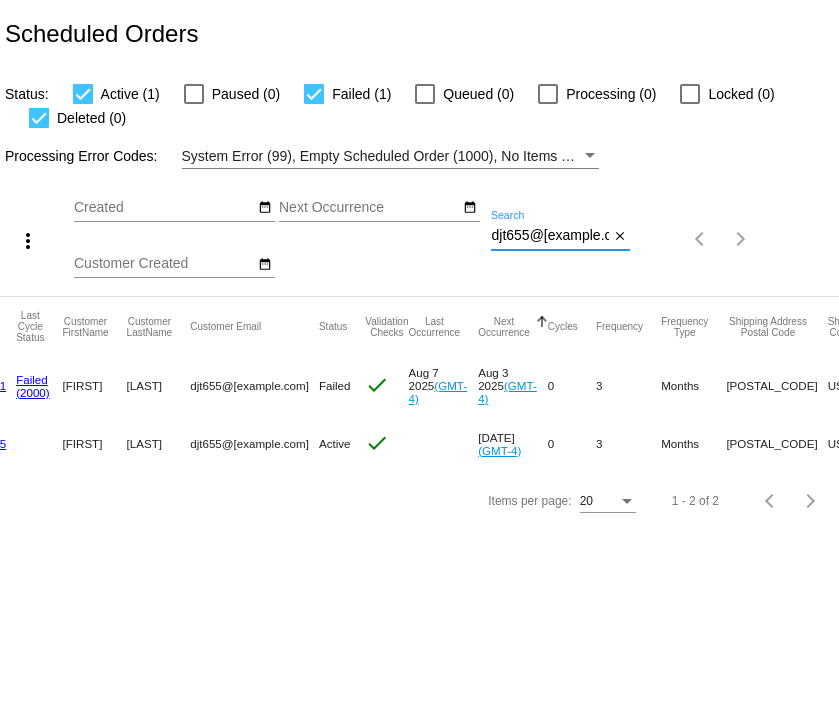 scroll, scrollTop: 0, scrollLeft: 0, axis: both 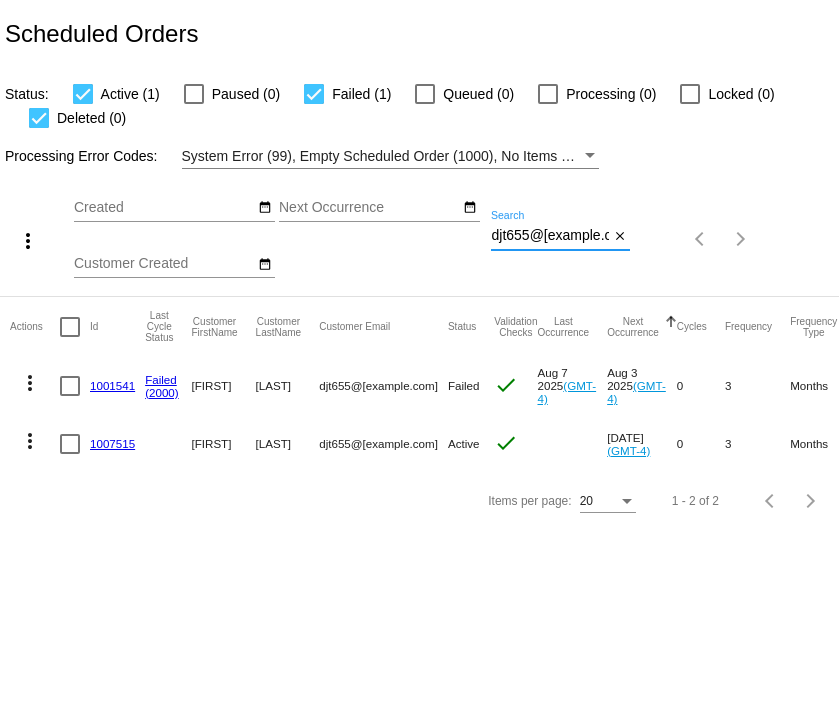 type on "djt655@gmail.com" 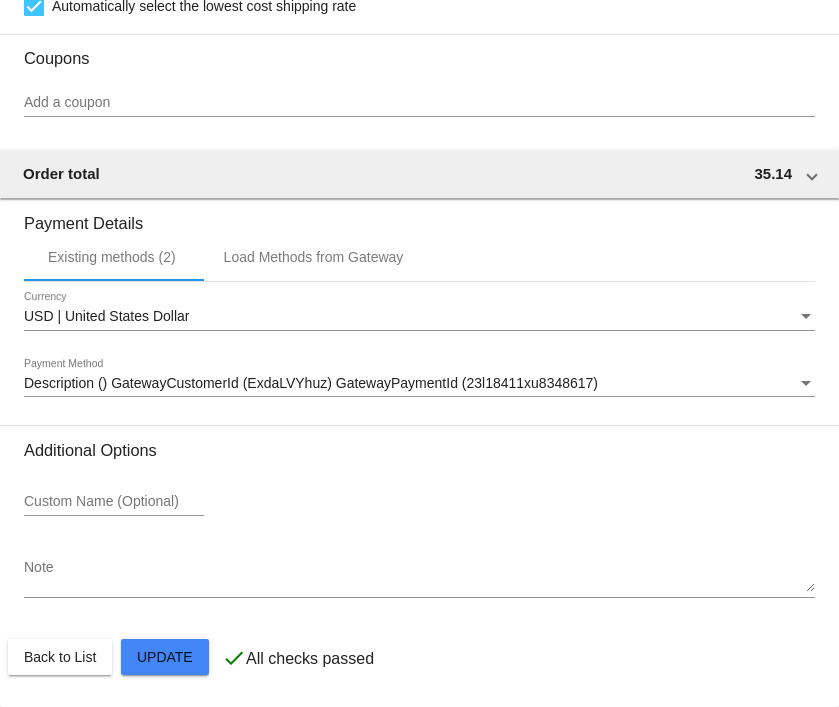 scroll, scrollTop: 1852, scrollLeft: 0, axis: vertical 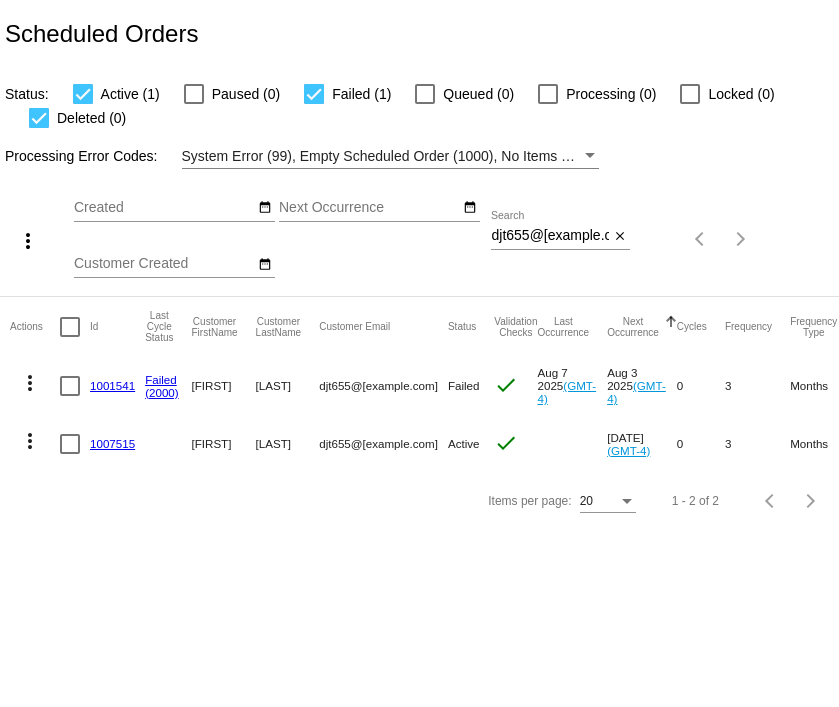 click on "1007515" 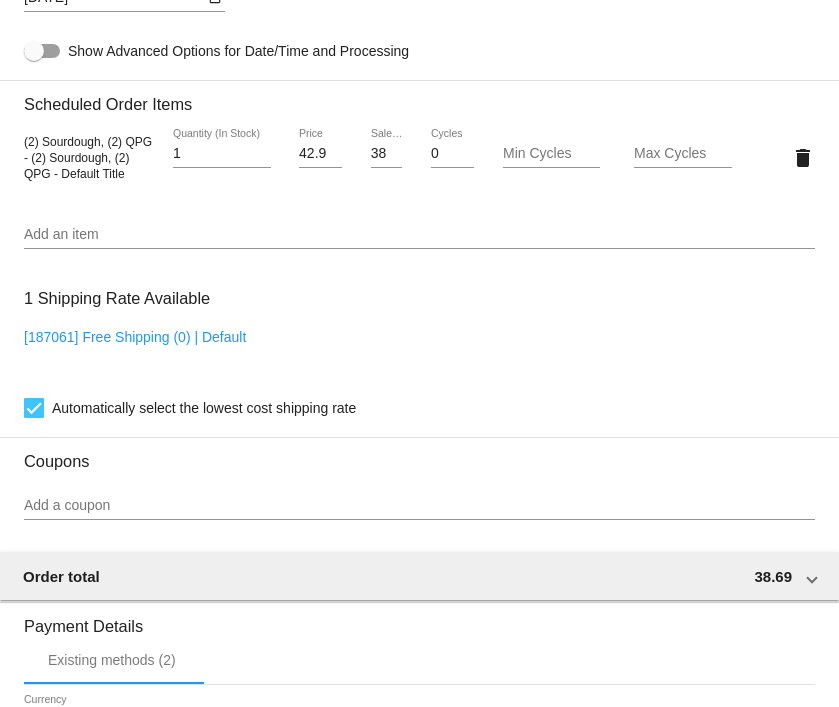 scroll, scrollTop: 1180, scrollLeft: 0, axis: vertical 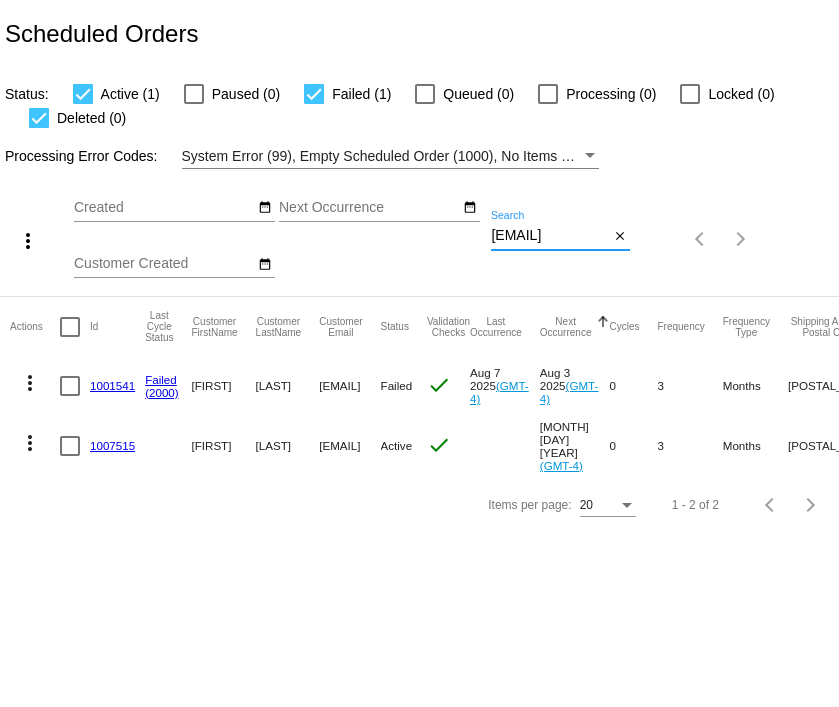 click on "djt655@gmail.com" at bounding box center [550, 236] 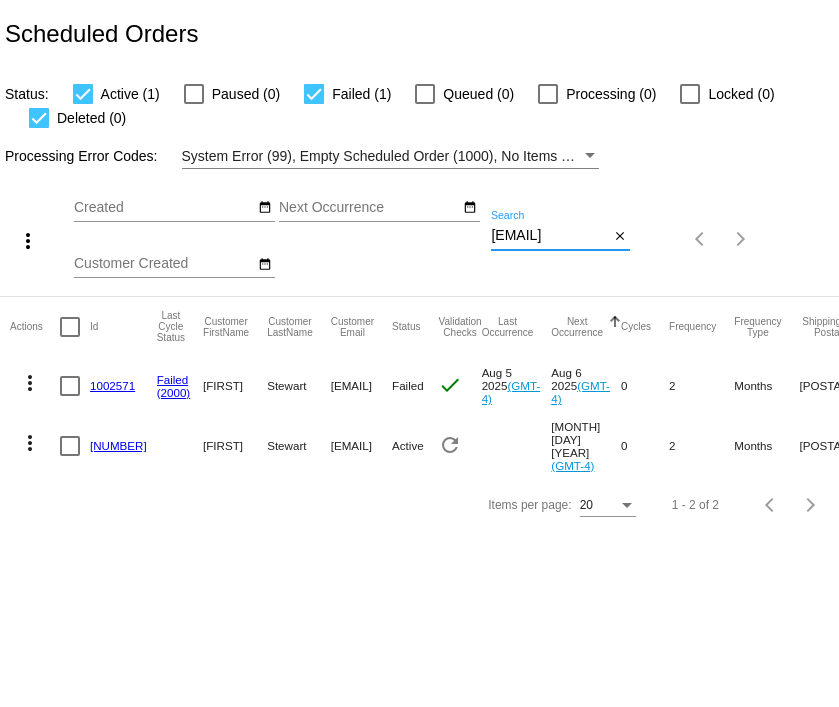scroll, scrollTop: 0, scrollLeft: 0, axis: both 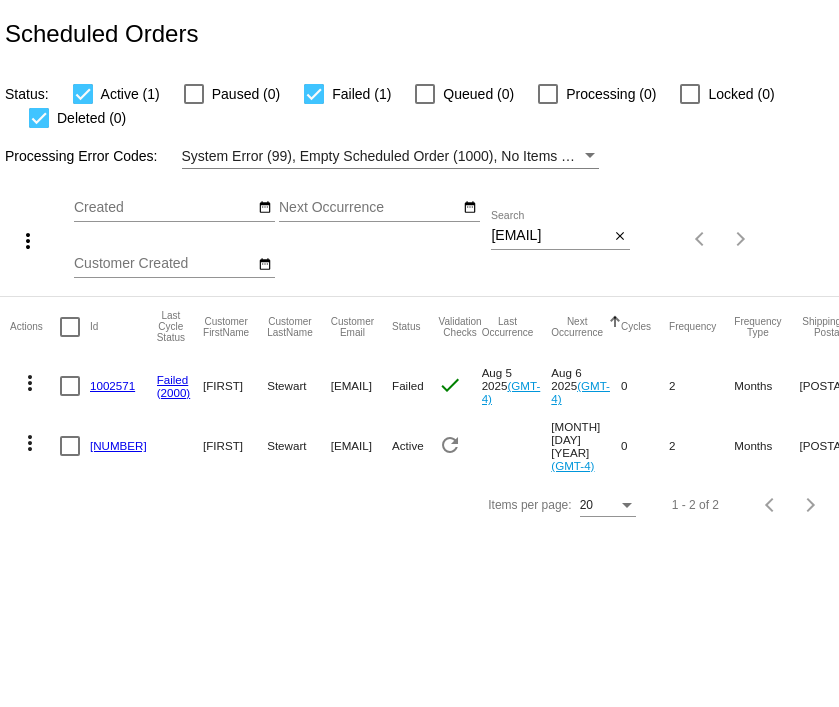 click on "1003832" 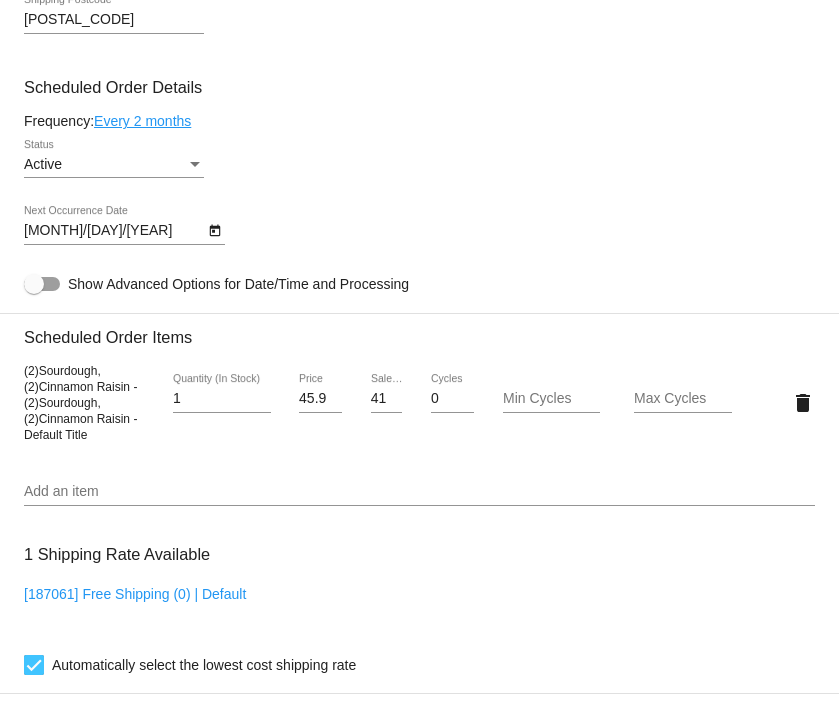 scroll, scrollTop: 925, scrollLeft: 0, axis: vertical 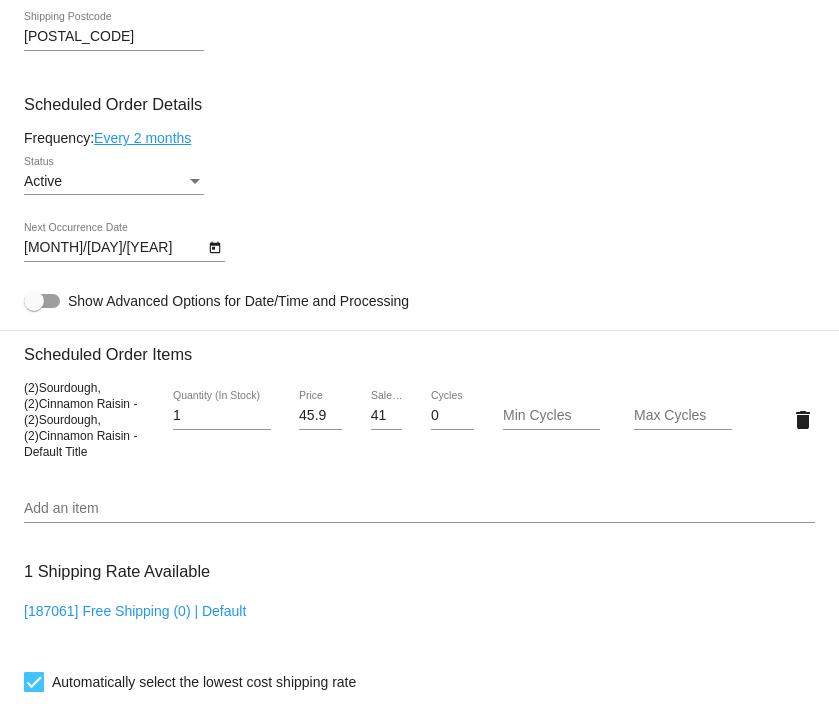 click on "41.391" at bounding box center (387, 416) 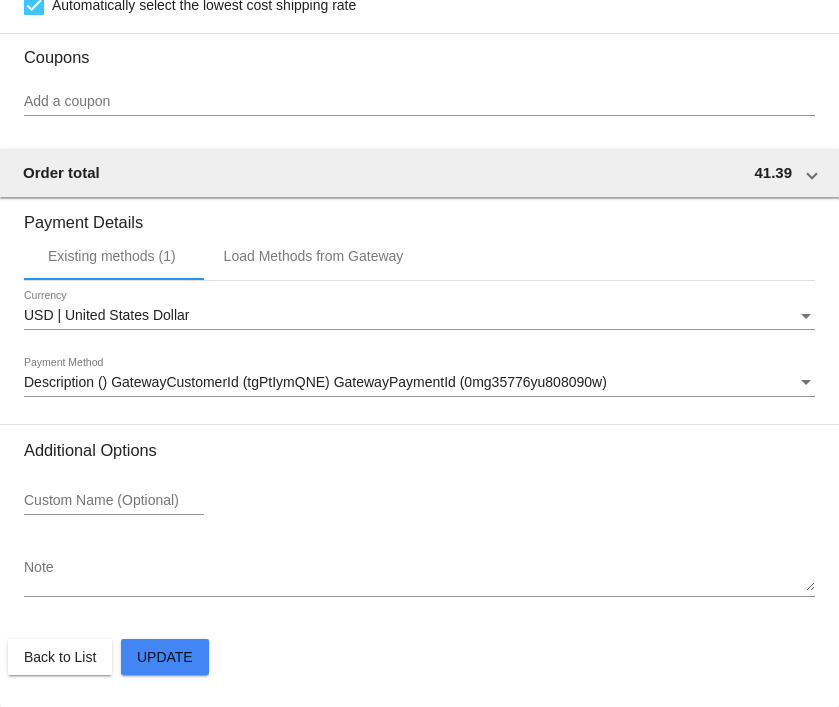 scroll, scrollTop: 1616, scrollLeft: 0, axis: vertical 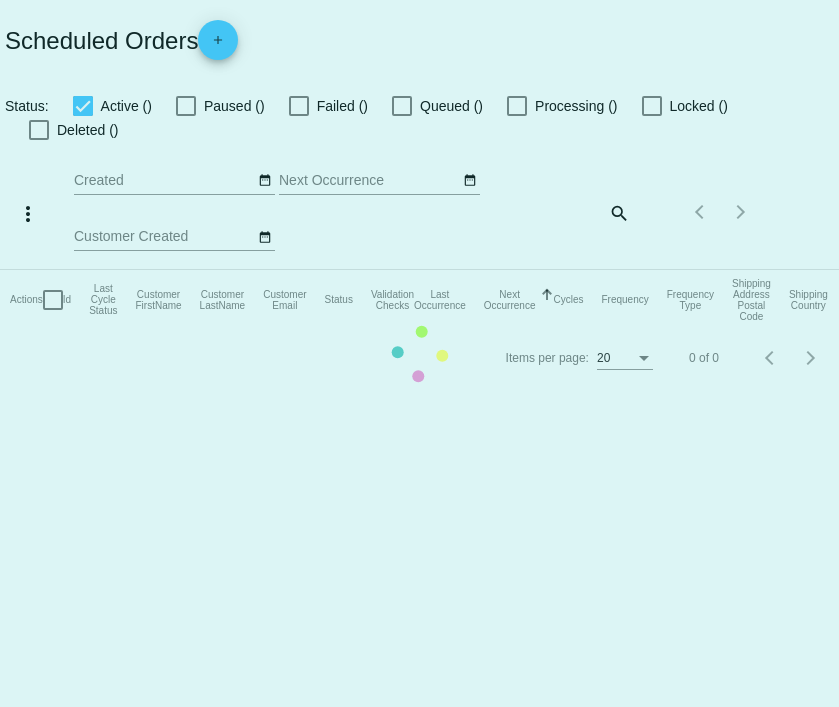checkbox on "true" 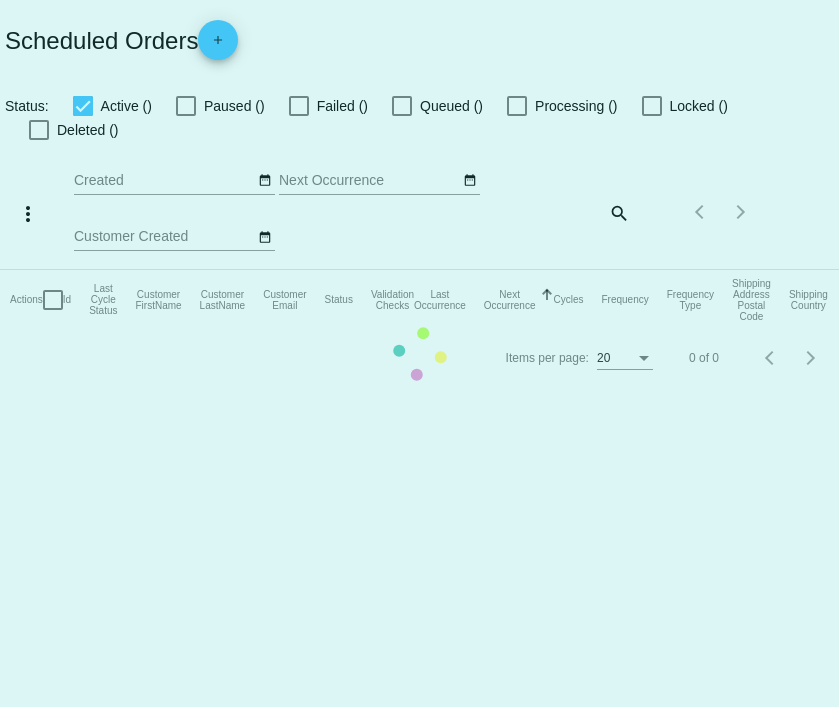 checkbox on "true" 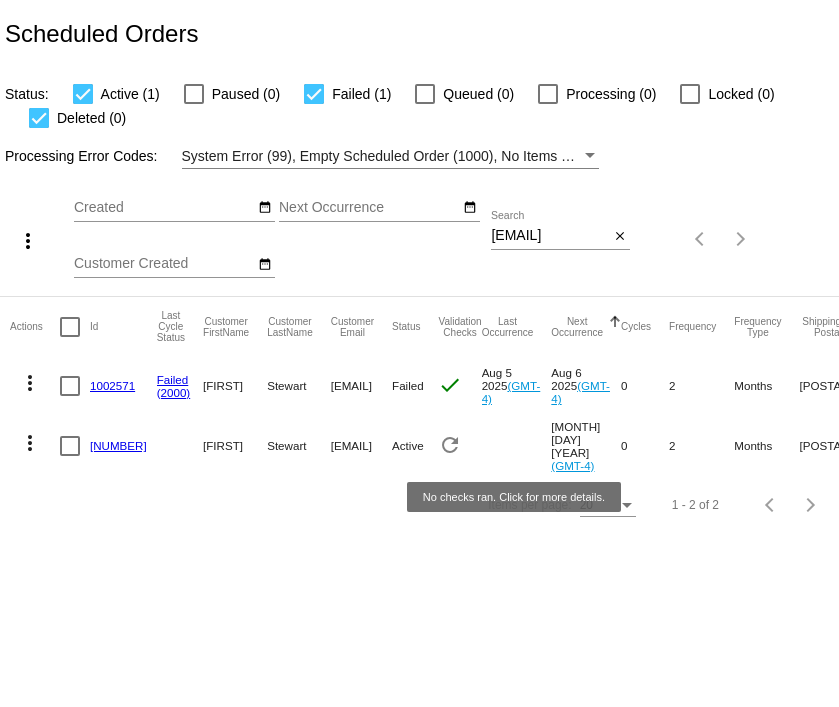 click on "refresh" 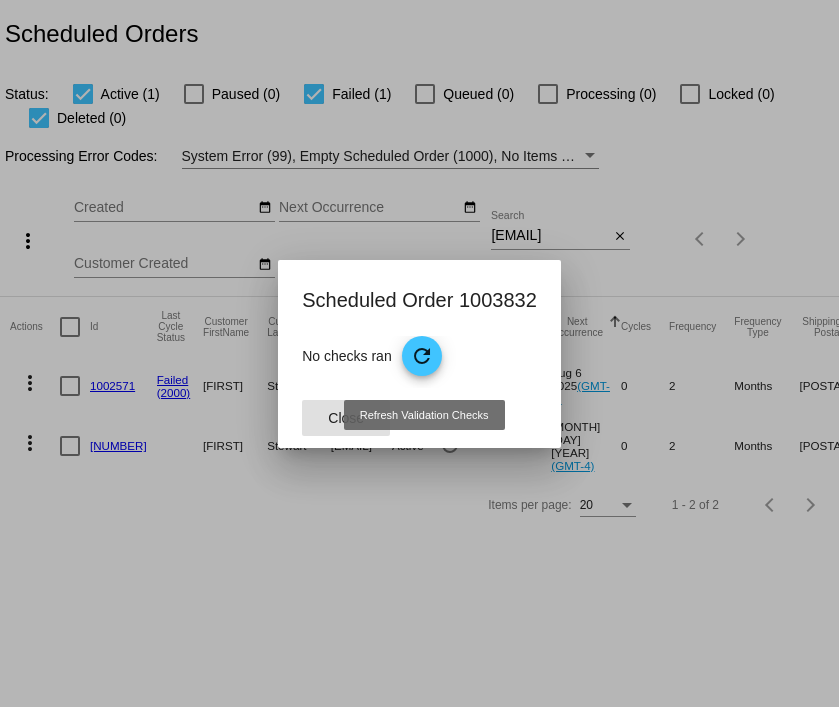 click on "refresh" at bounding box center [422, 356] 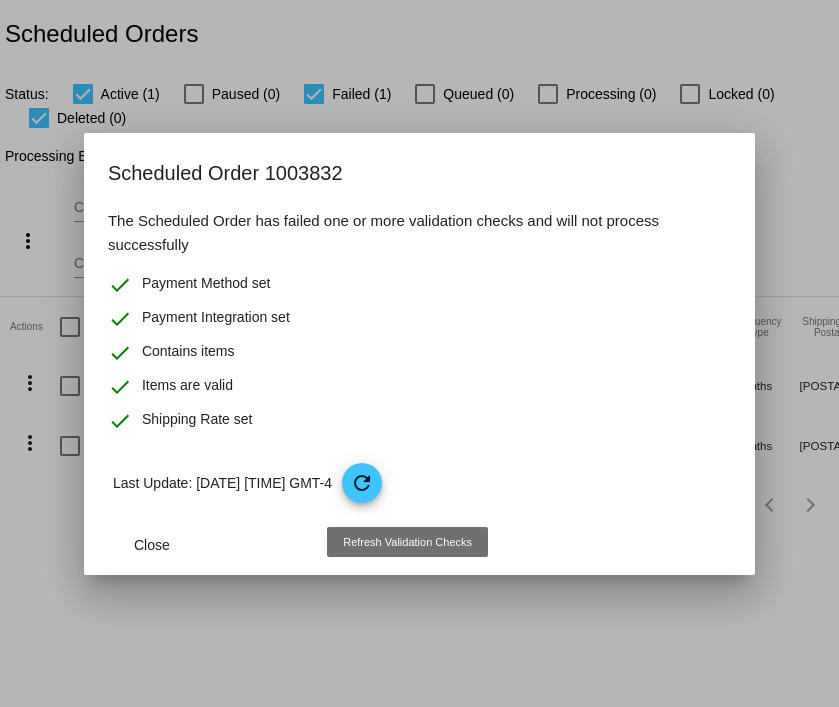 click on "refresh" at bounding box center (362, 483) 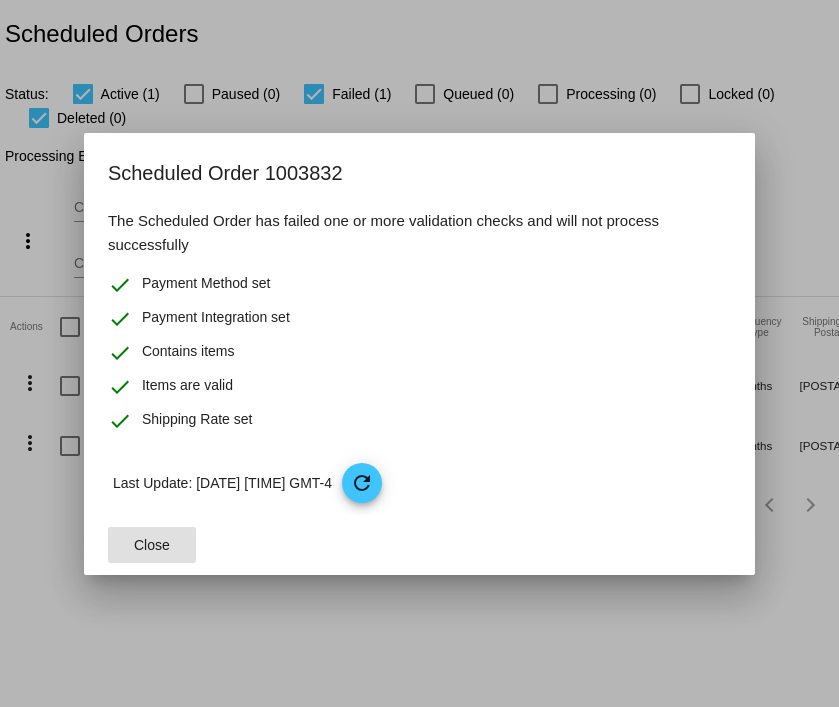 click on "Close" 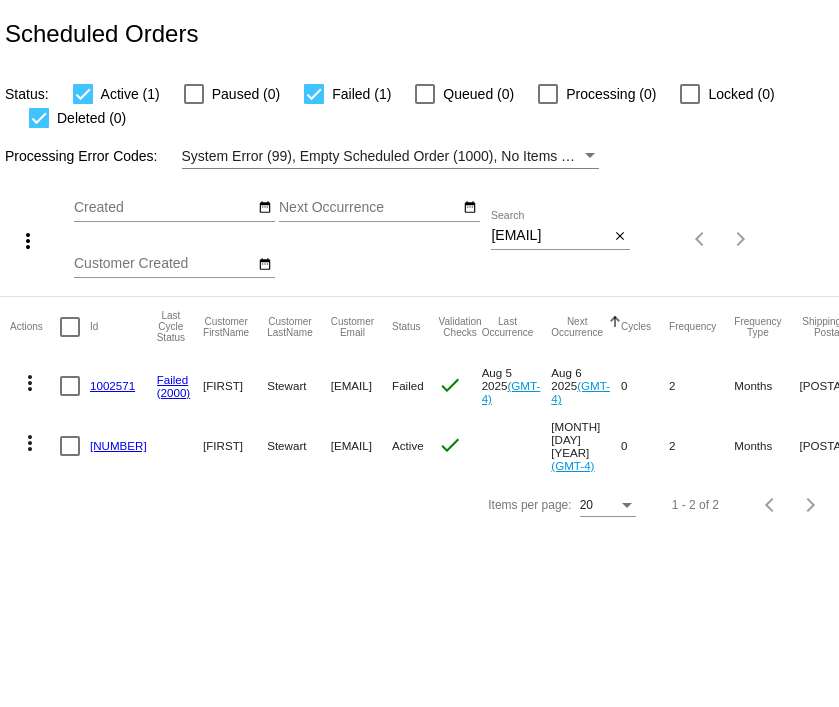 scroll, scrollTop: 0, scrollLeft: 0, axis: both 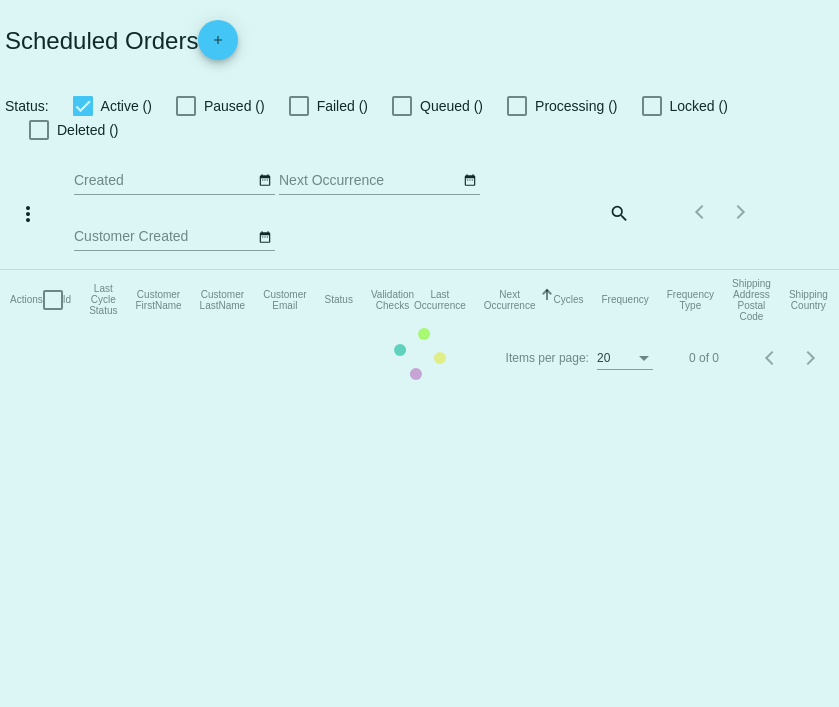 checkbox on "true" 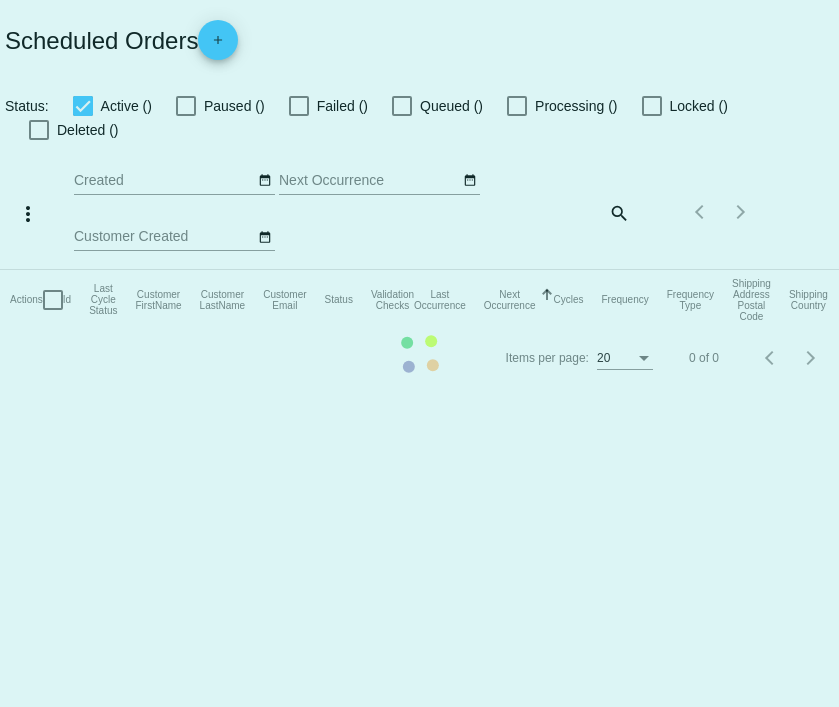 checkbox on "true" 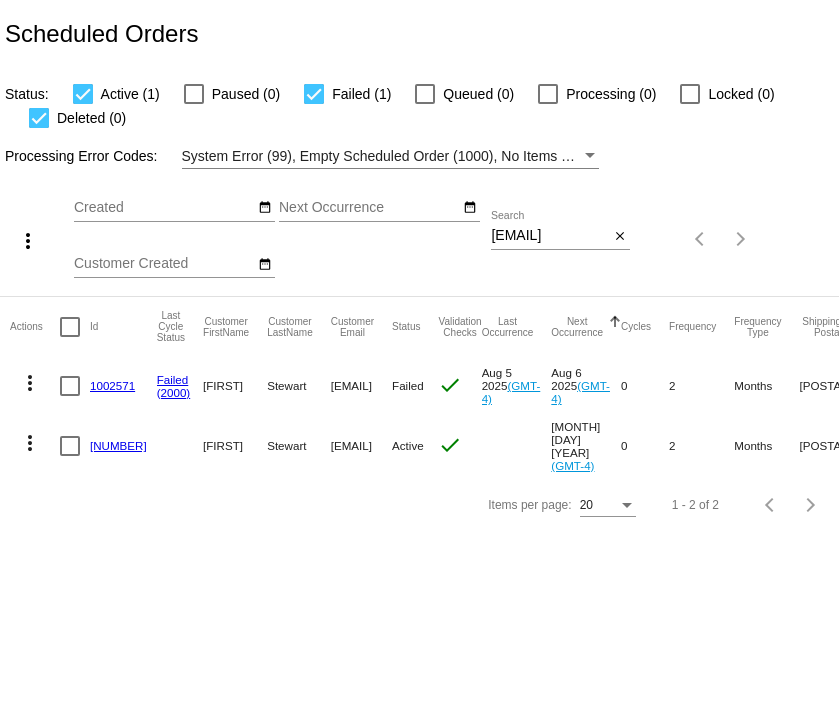 click on "more_vert" 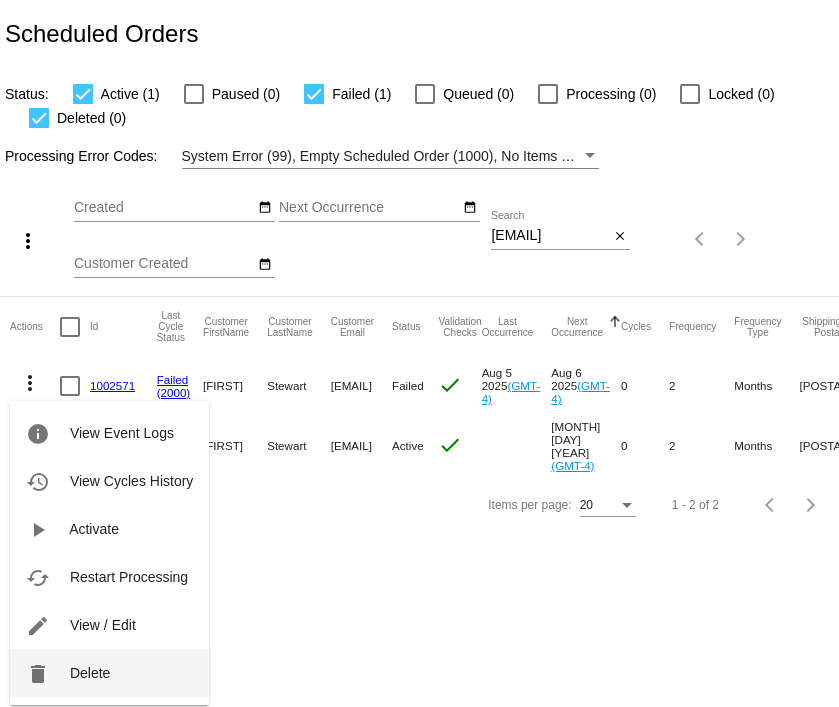 click on "delete" at bounding box center [38, 674] 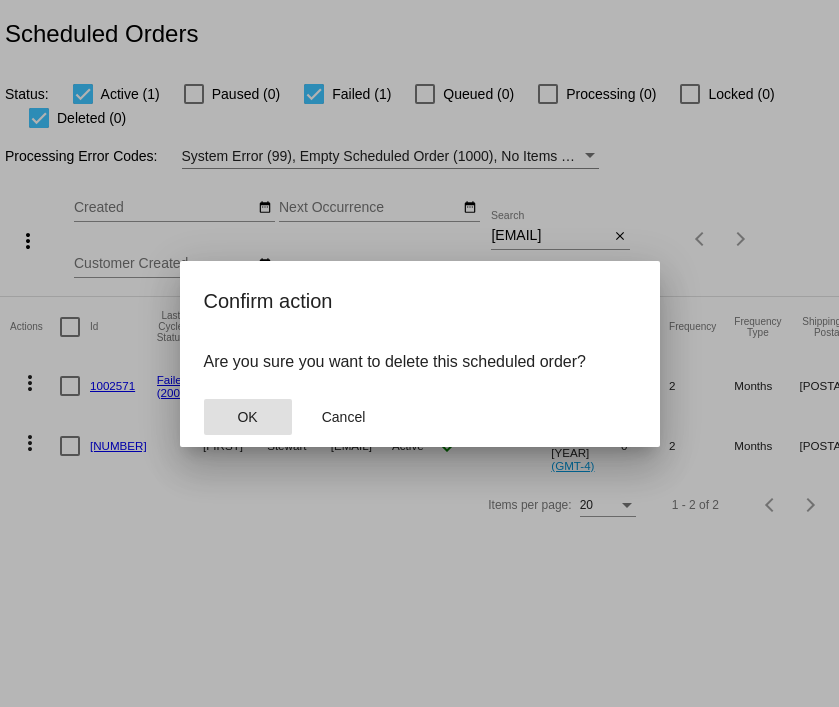 click on "OK" 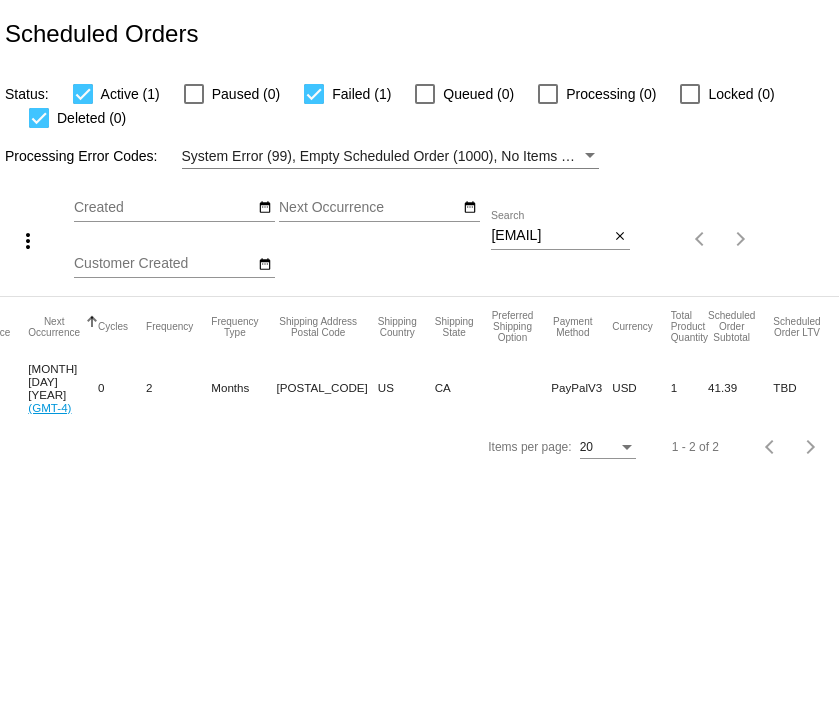scroll, scrollTop: 0, scrollLeft: 566, axis: horizontal 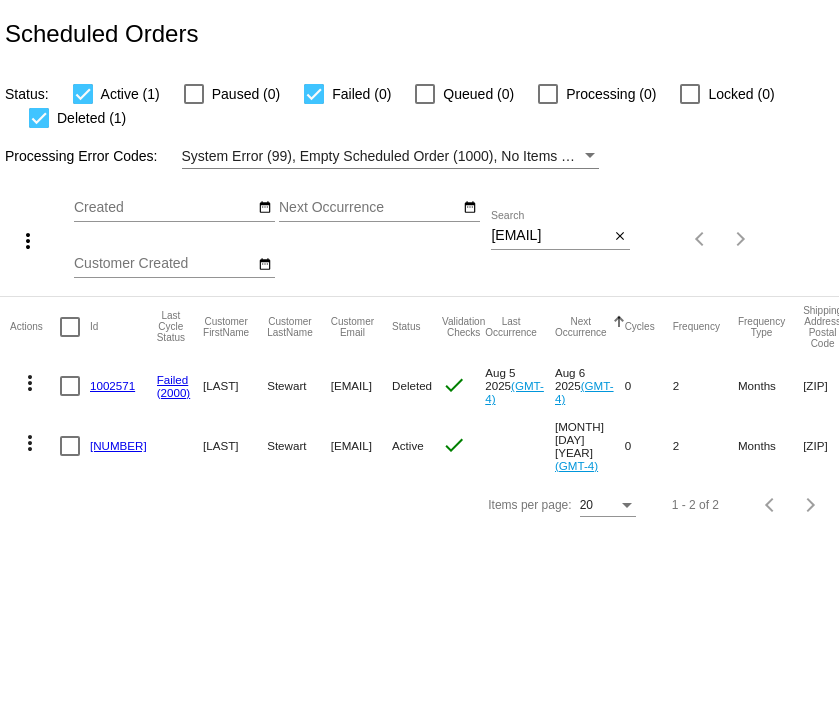 click on "winonas@sbcglobal.net" at bounding box center (550, 236) 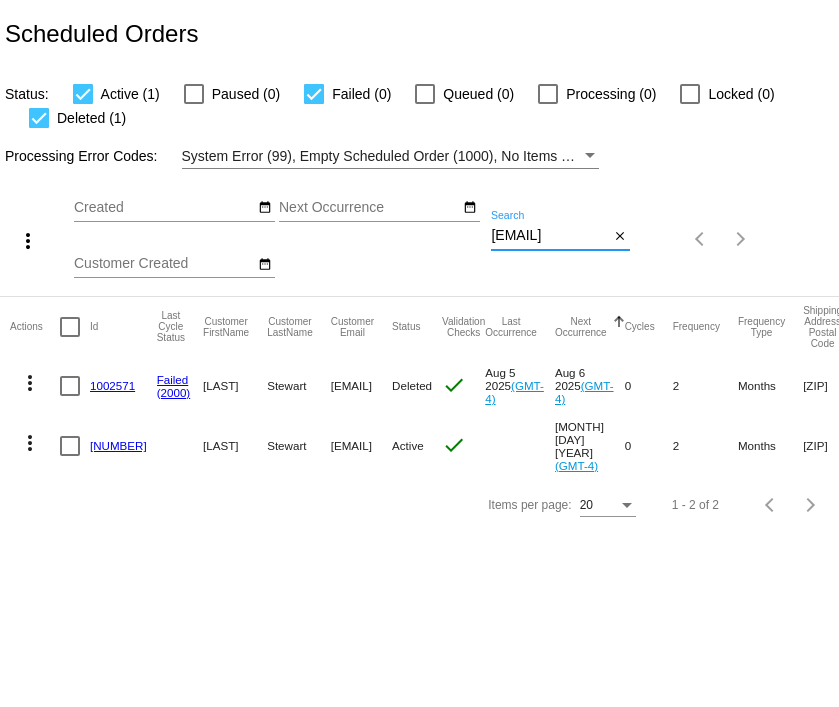 click on "winonas@sbcglobal.net" at bounding box center (550, 236) 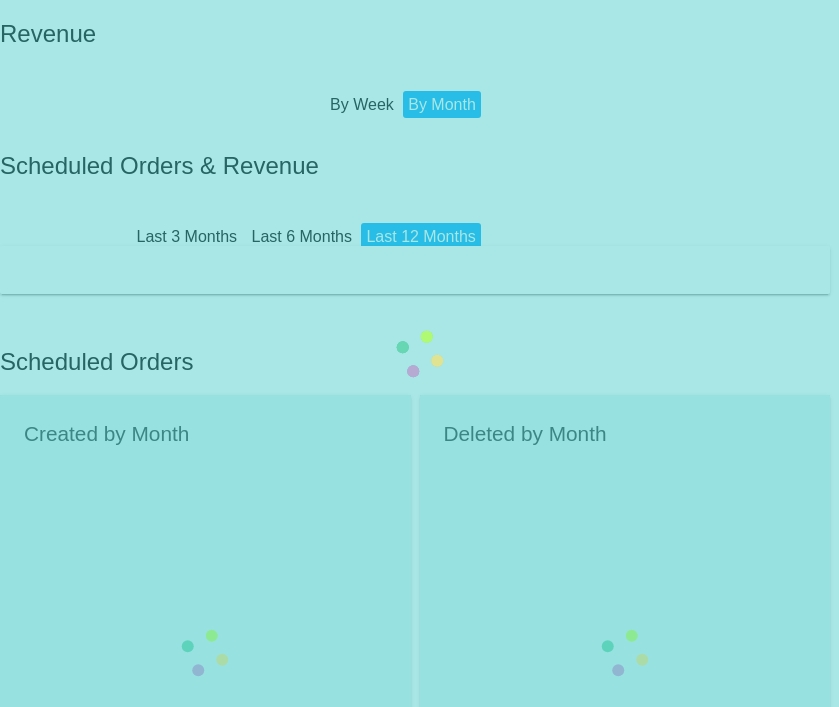 scroll, scrollTop: 0, scrollLeft: 0, axis: both 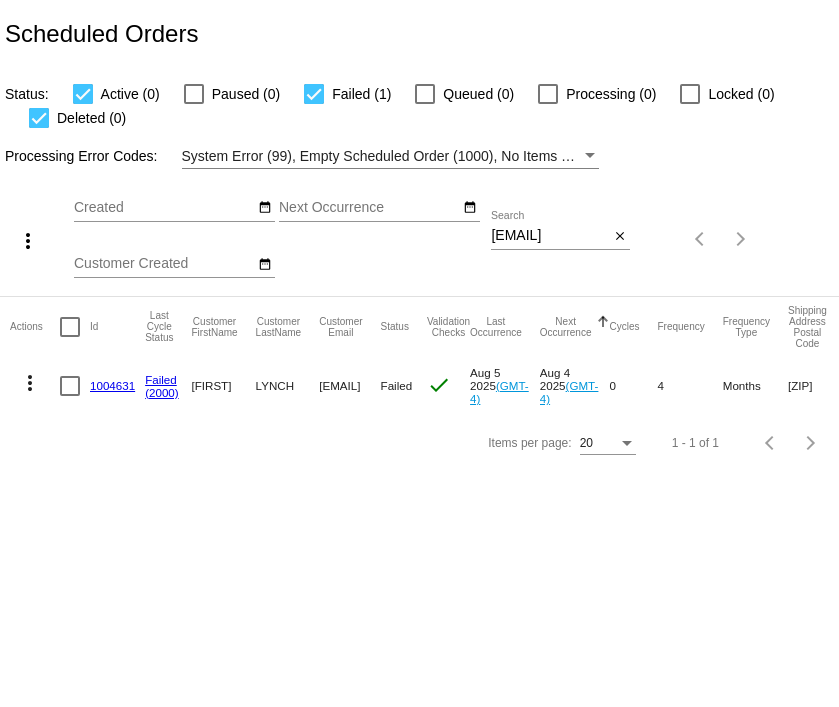 click on "[EMAIL]" at bounding box center (550, 236) 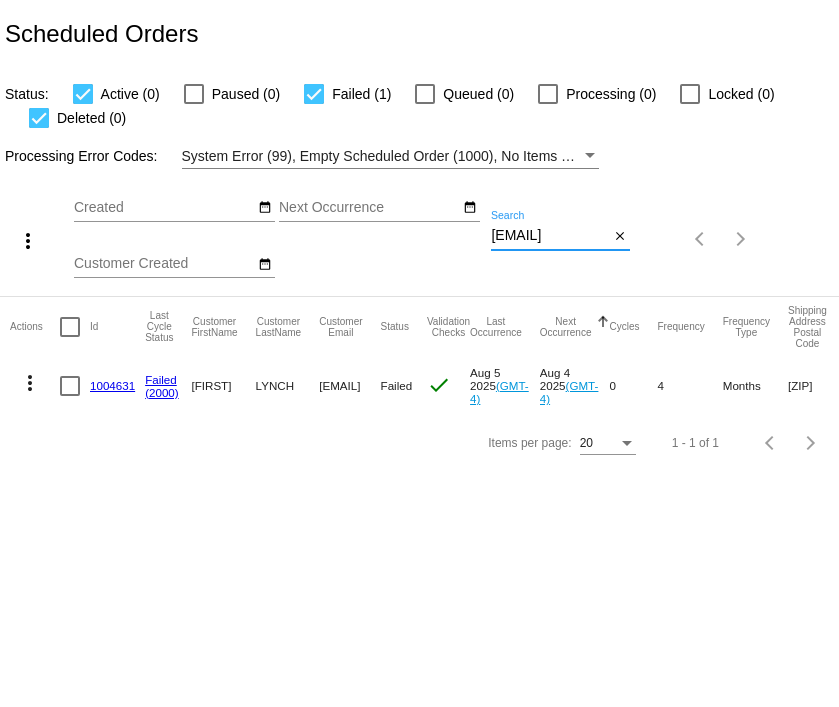 click on "[EMAIL]" at bounding box center (550, 236) 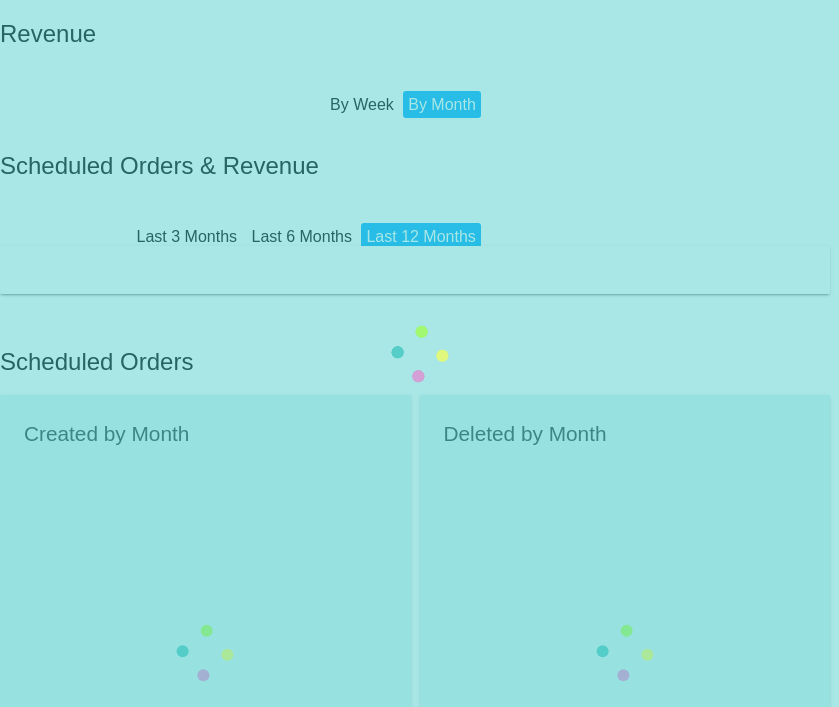 scroll, scrollTop: 0, scrollLeft: 0, axis: both 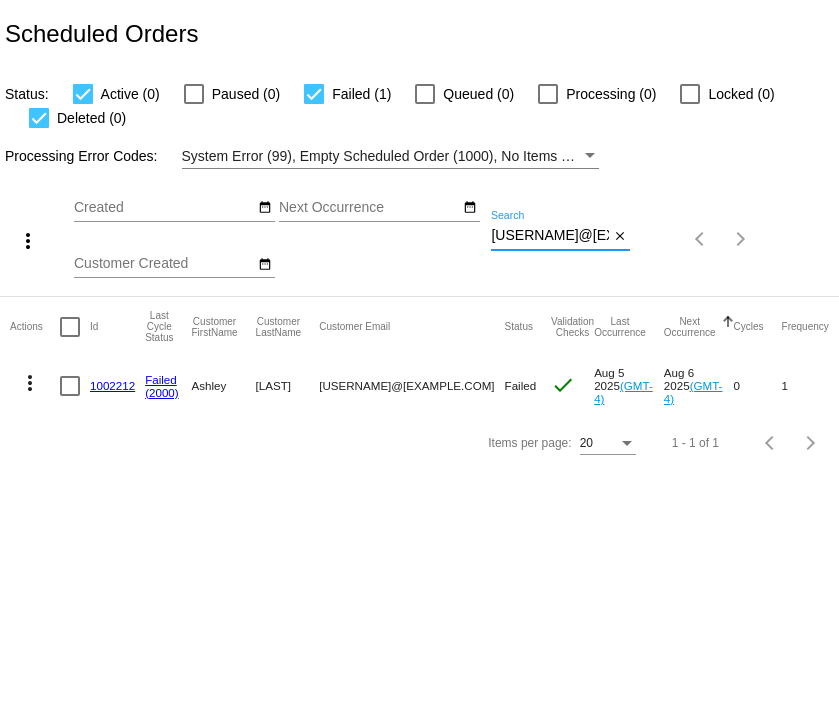 click on "[USERNAME]@[EXAMPLE.COM]" at bounding box center [550, 236] 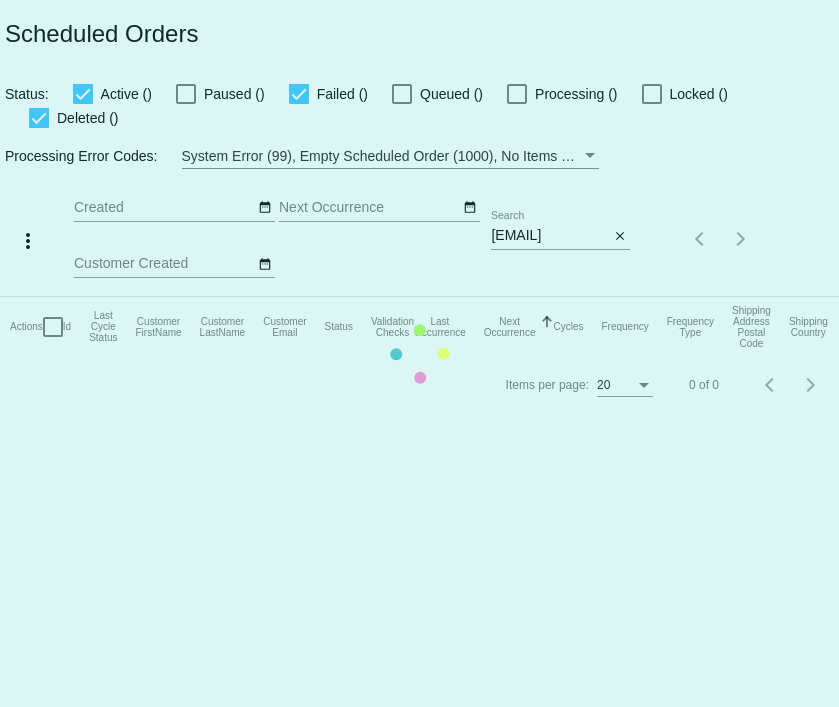 scroll, scrollTop: 0, scrollLeft: 0, axis: both 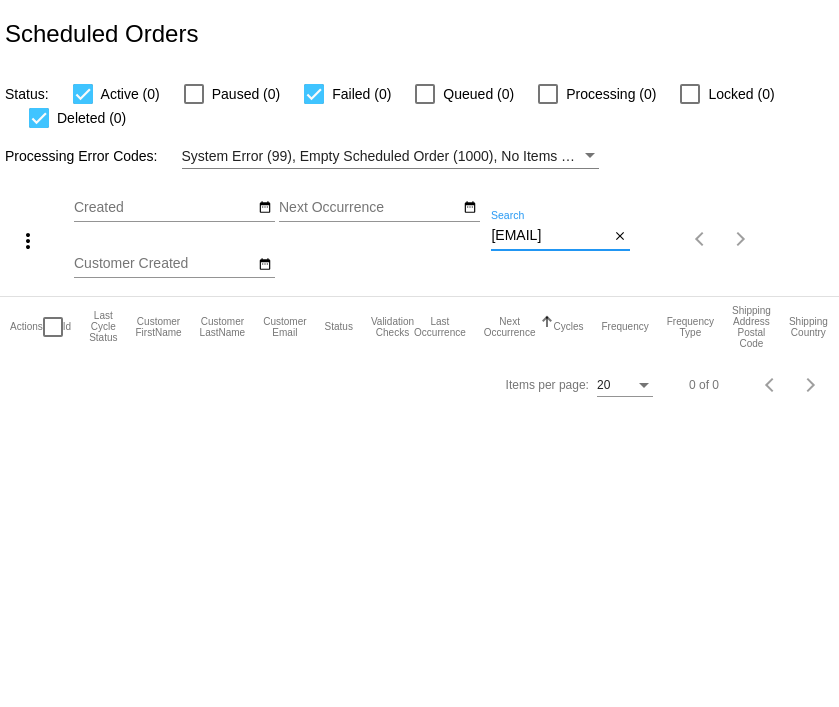 drag, startPoint x: 0, startPoint y: 0, endPoint x: 540, endPoint y: 239, distance: 590.52606 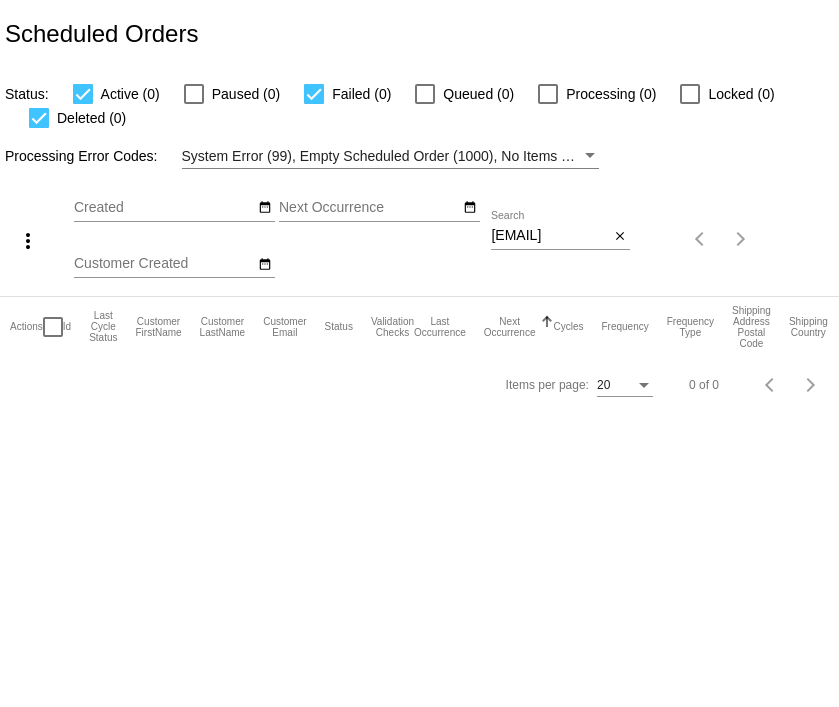 click on "deborahdalynyc@gmail.com" at bounding box center (550, 236) 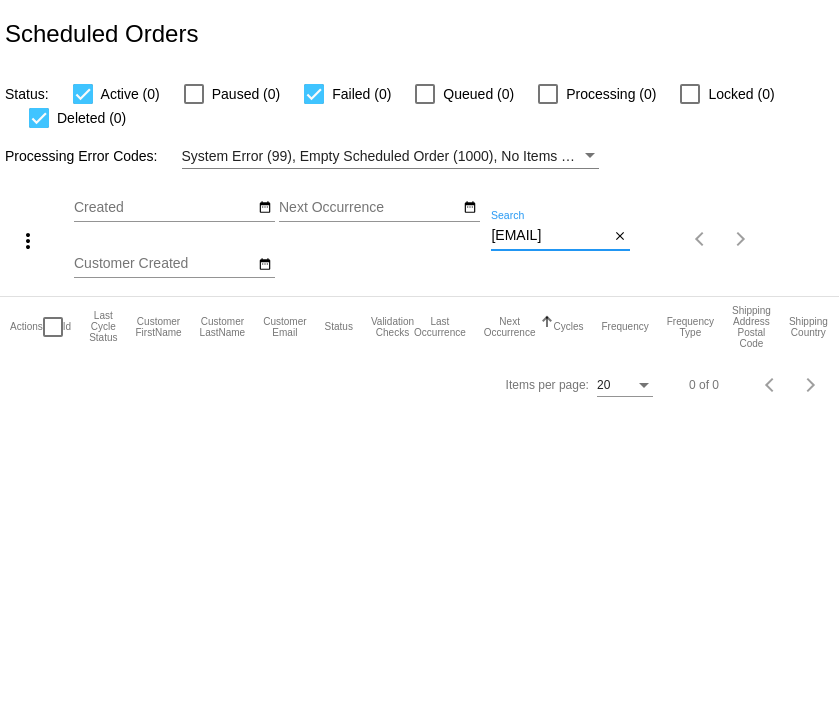 click on "deborahdalynyc@gmail.com" at bounding box center [550, 236] 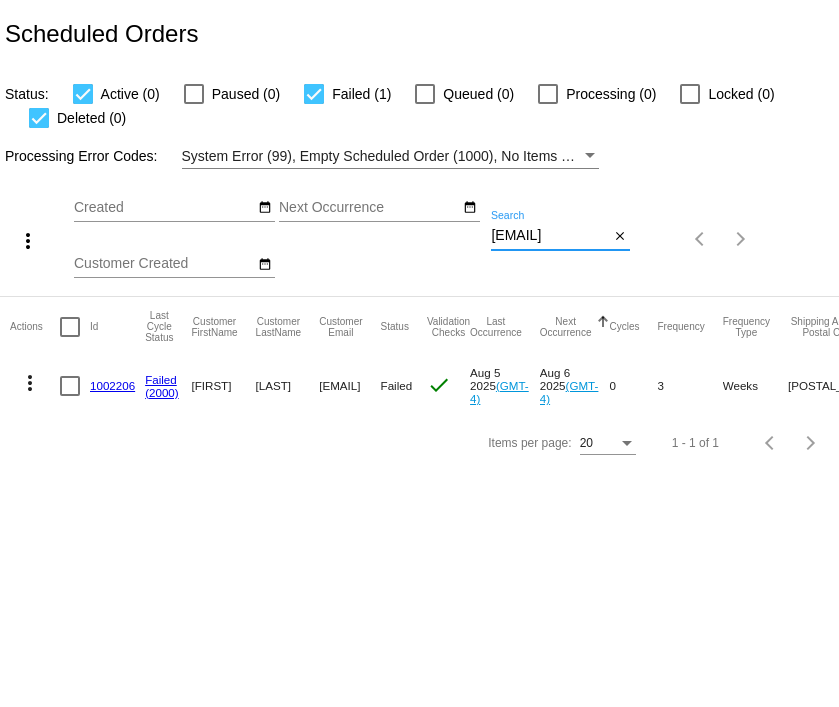 click on "candacemeehan@aol.com
Search" 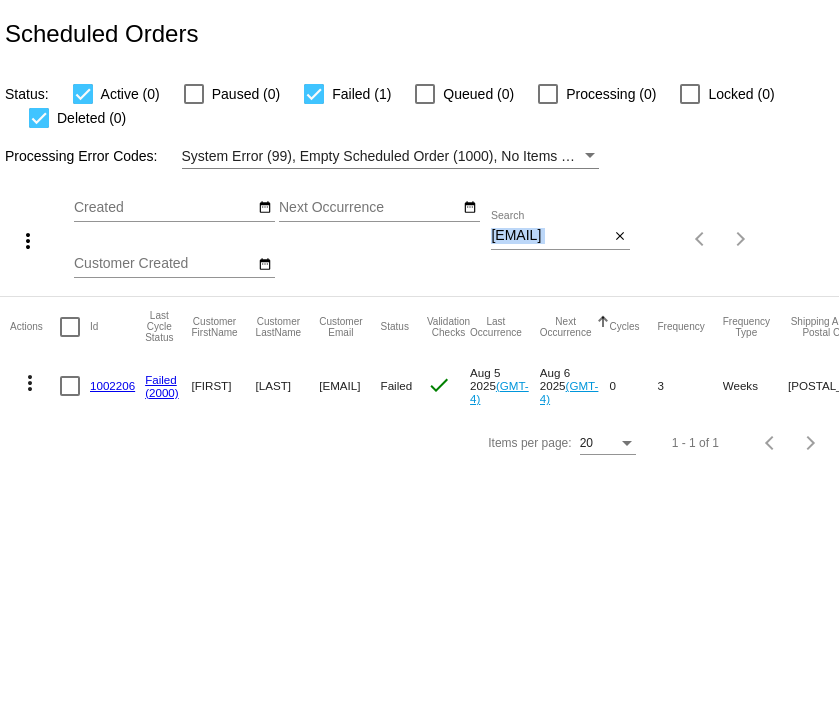 click on "candacemeehan@aol.com
Search" 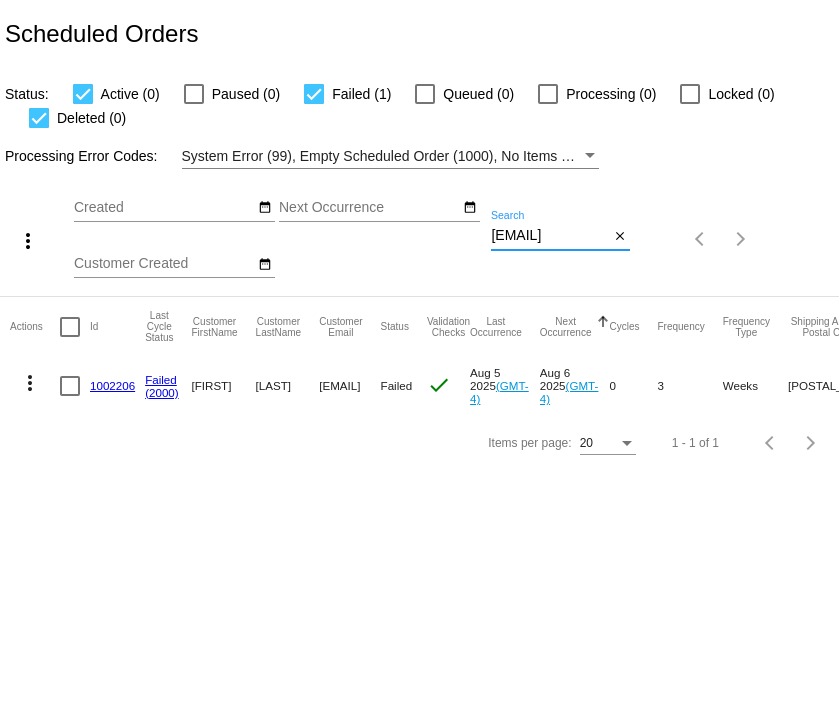 click on "candacemeehan@aol.com" at bounding box center [550, 236] 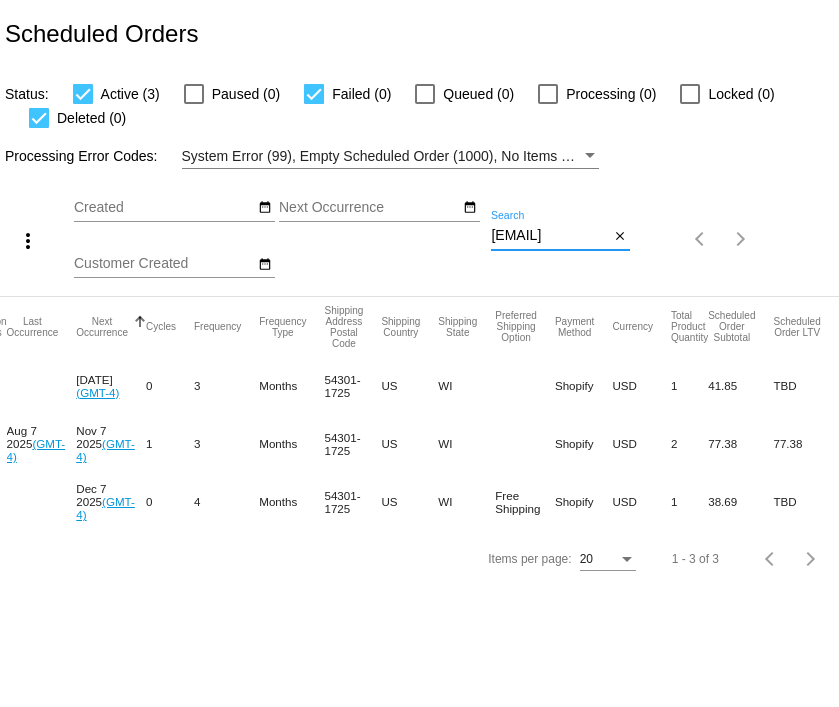 scroll, scrollTop: 0, scrollLeft: 563, axis: horizontal 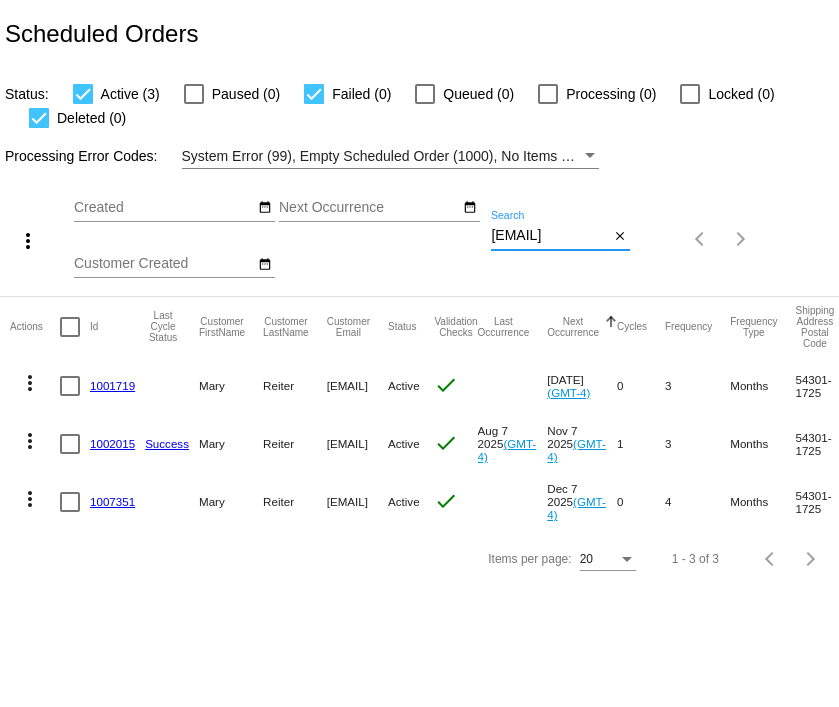 click on "maryandbob560@gmail.com" at bounding box center (550, 236) 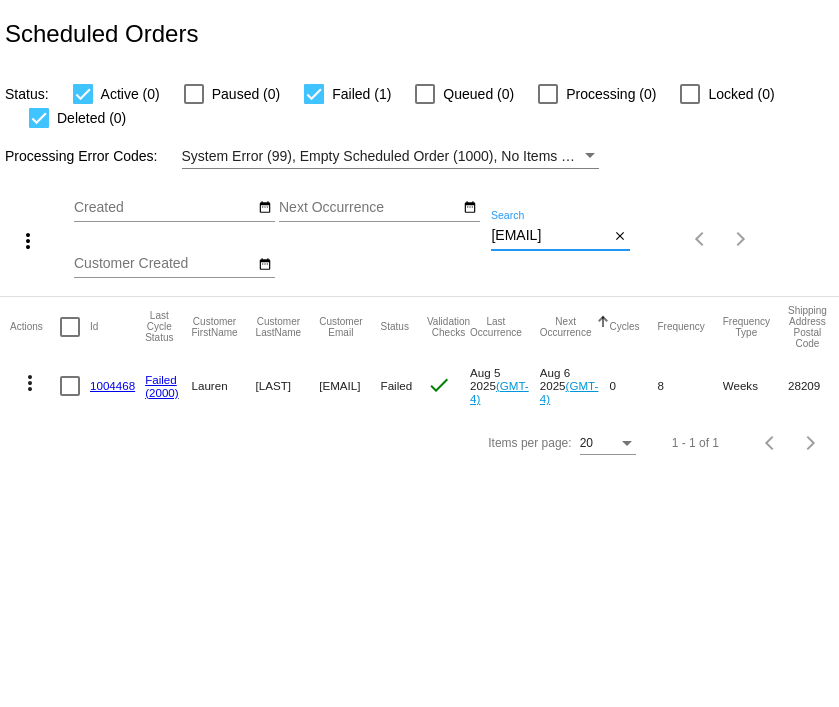 click on "tophamle@gmail.com
Search" 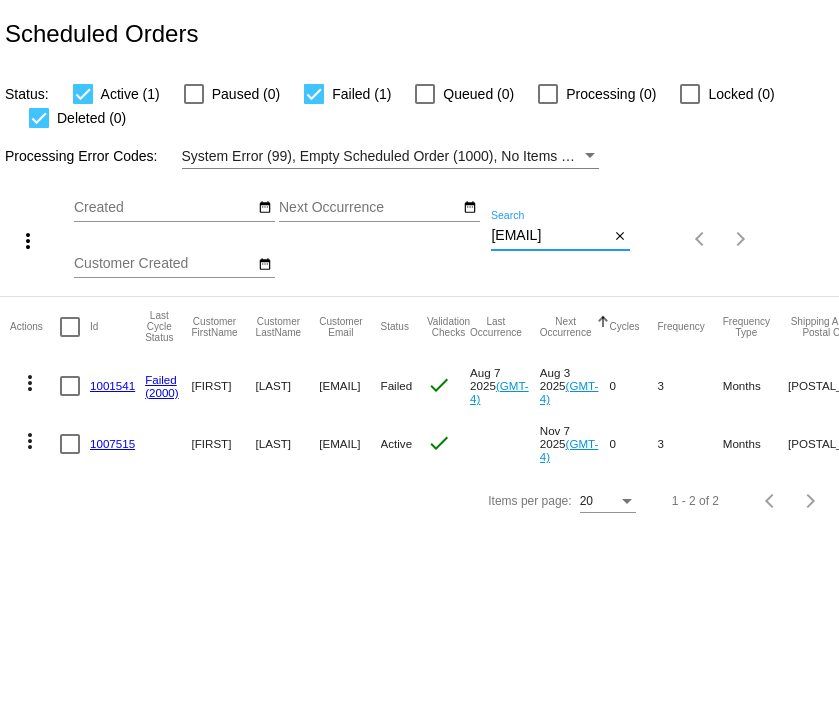 scroll, scrollTop: 0, scrollLeft: 0, axis: both 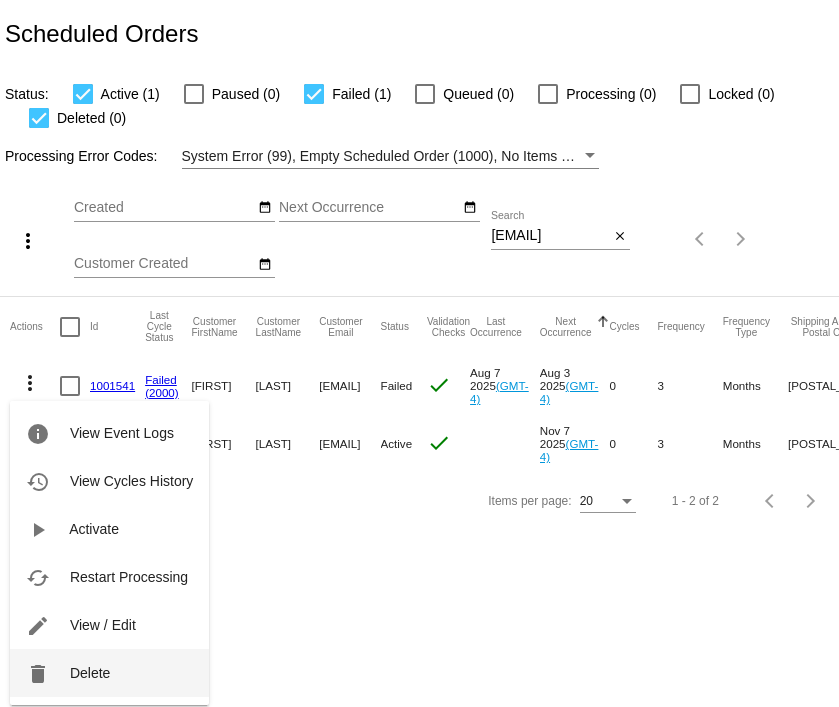 click on "delete
Delete" at bounding box center [109, 673] 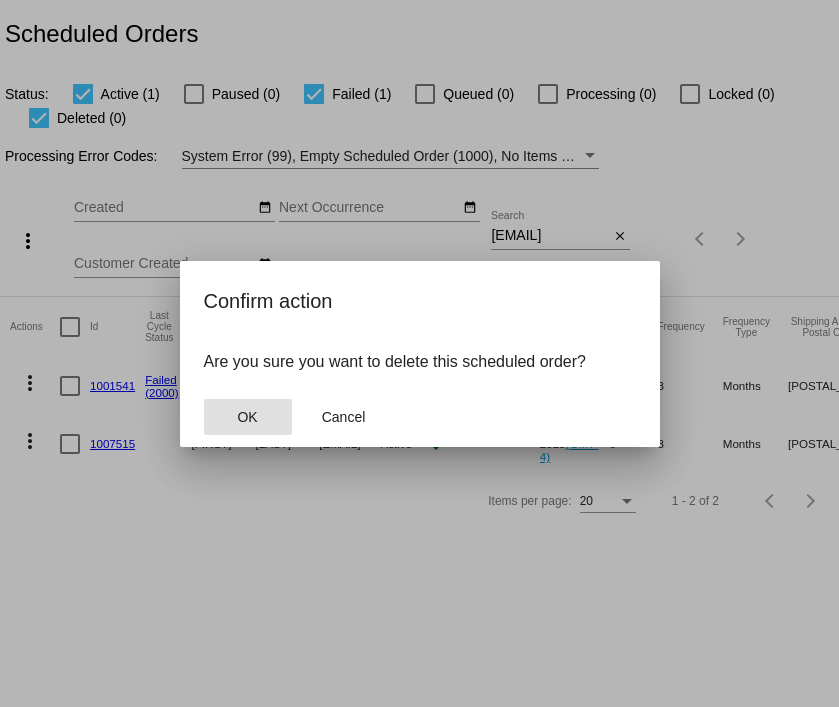 click on "OK" 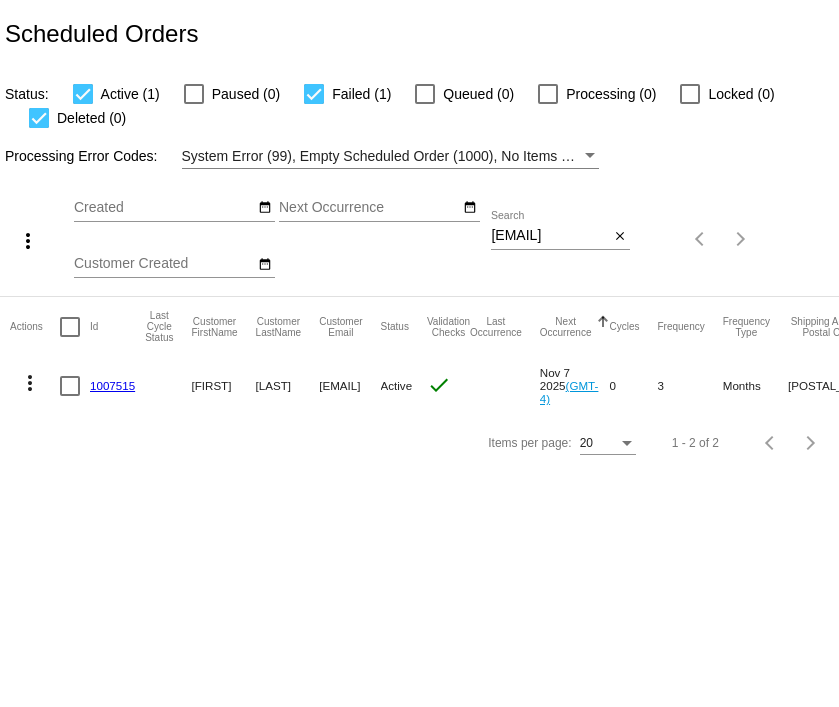 click on "1007515" 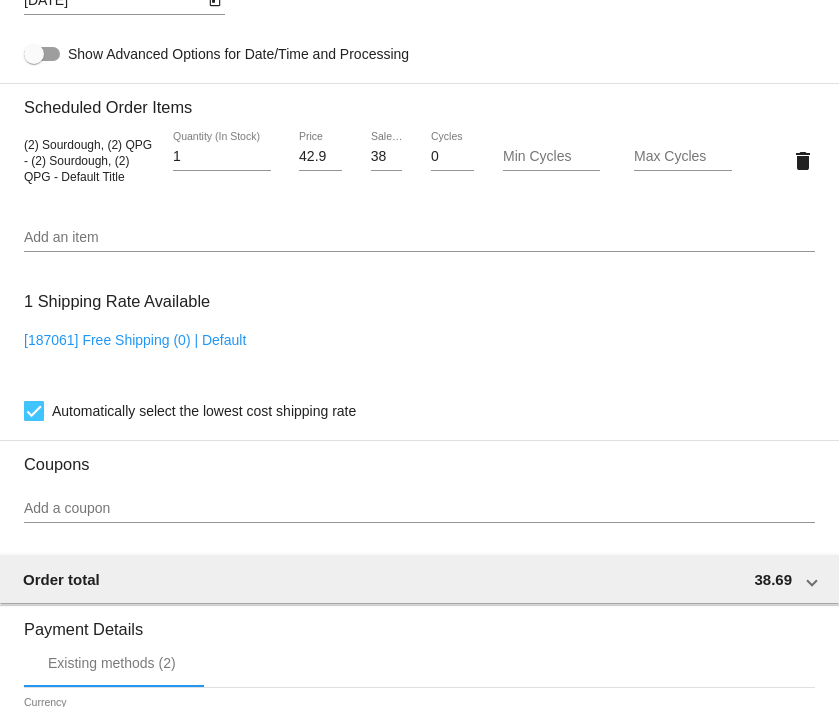 scroll, scrollTop: 1081, scrollLeft: 0, axis: vertical 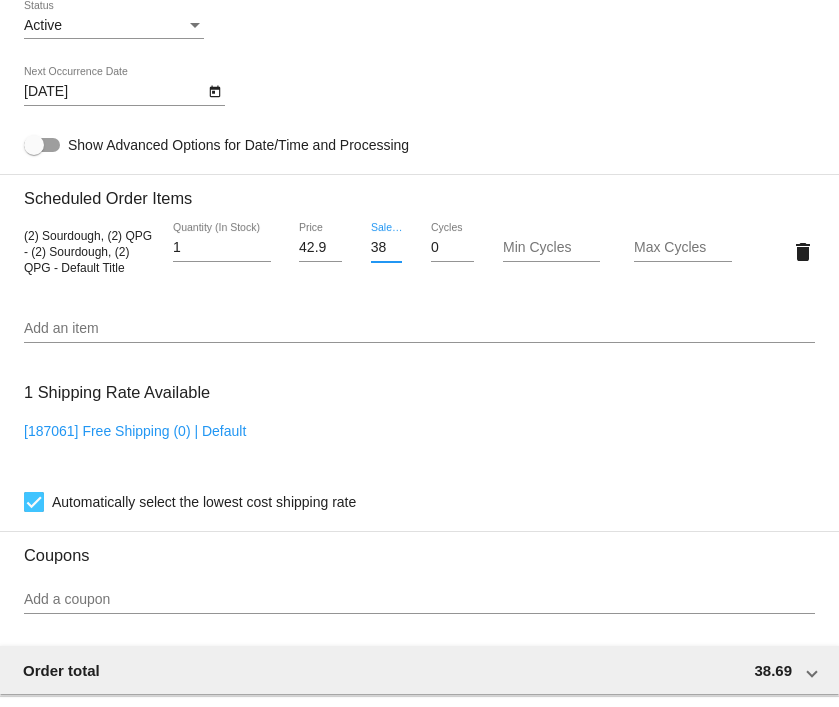 click on "38.69" at bounding box center (387, 248) 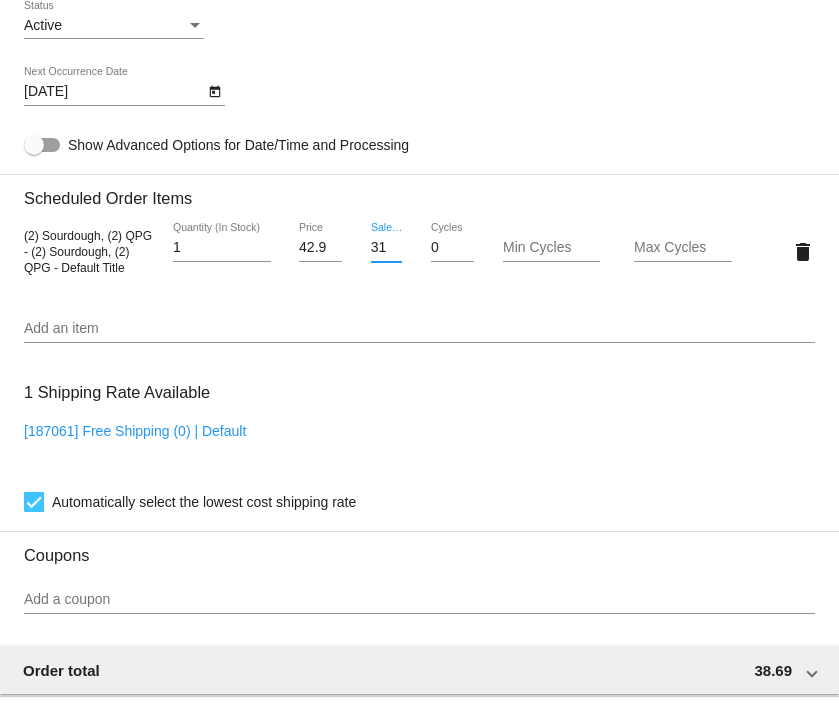 scroll, scrollTop: 1088, scrollLeft: 0, axis: vertical 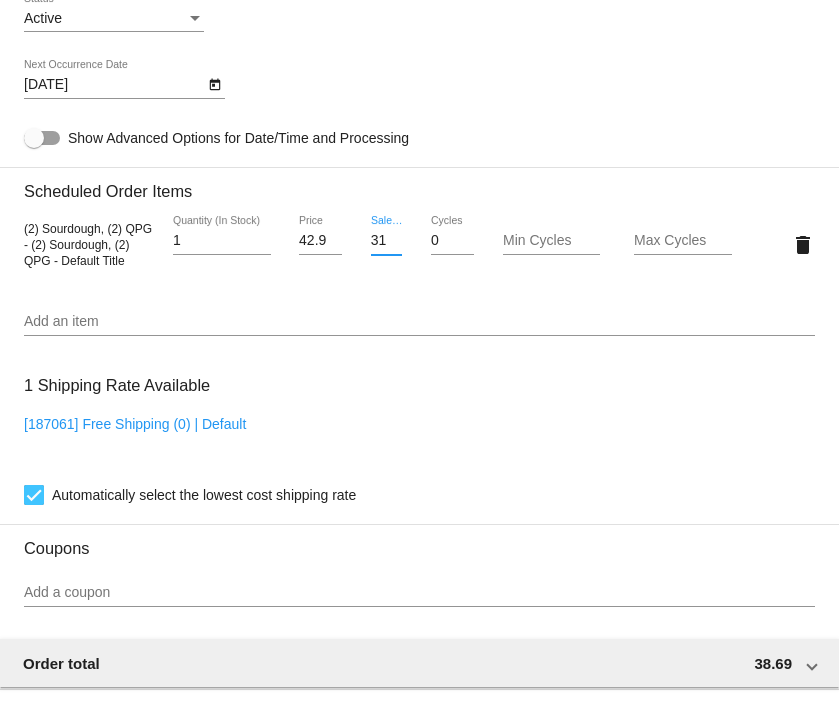 type on "31.64" 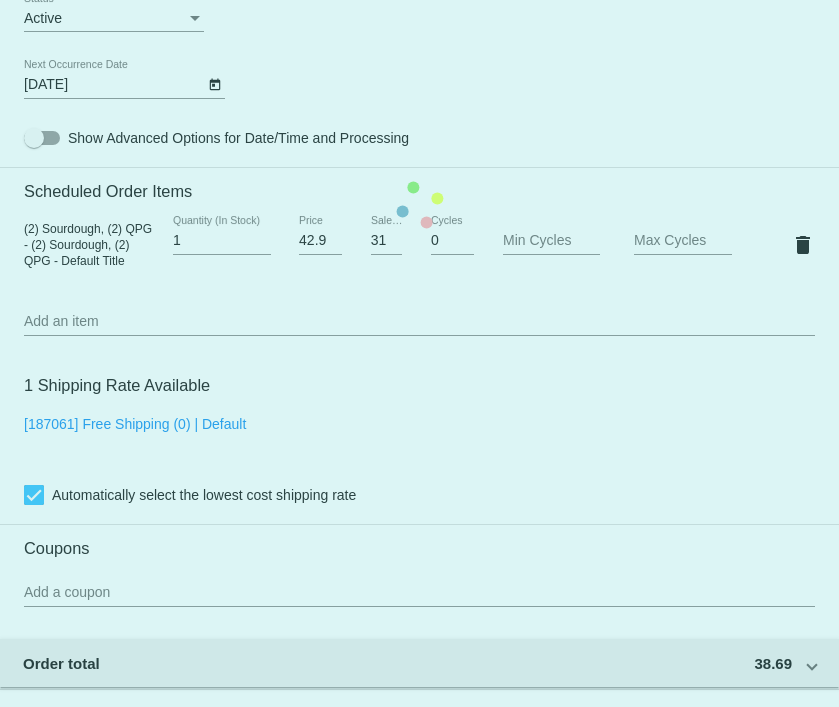 click on "Customer
6166042: Debora Tolinski
djt655@gmail.com
Customer Shipping
Enter Shipping Address Select A Saved Address (0)
Debora
Shipping First Name
Tolinski
Shipping Last Name
US | USA
Shipping Country
4150 Pinehurst Dr
Shipping Street 1
Shipping Street 2
Howell
Shipping City
MI | Michigan
Shipping State
48843-9477
Shipping Postcode
Scheduled Order Details
Frequency:
Every 3 months
Active
Status
1" 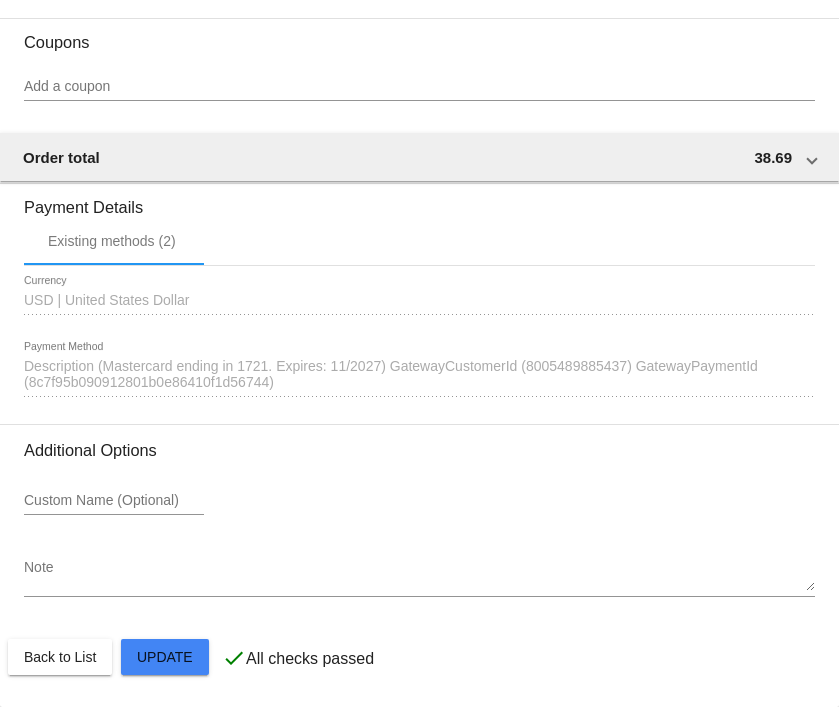 scroll, scrollTop: 1605, scrollLeft: 0, axis: vertical 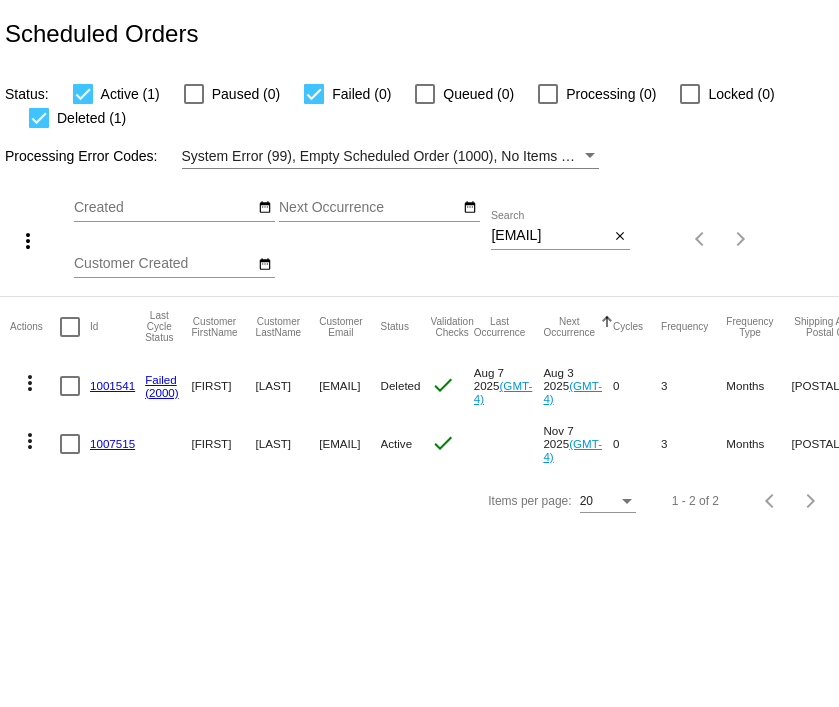 click on "[EMAIL]" at bounding box center [550, 236] 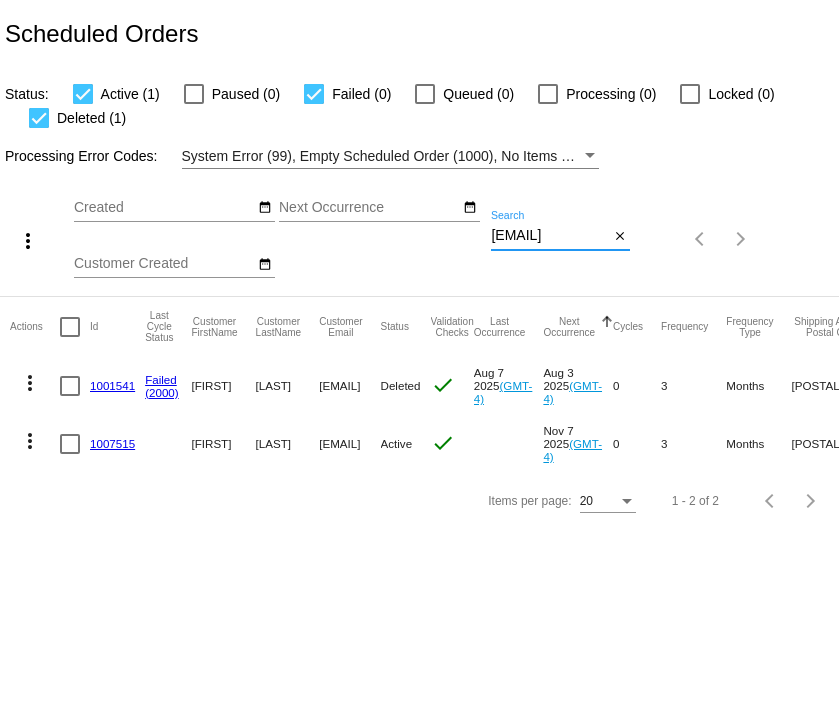 click on "[EMAIL]" at bounding box center (550, 236) 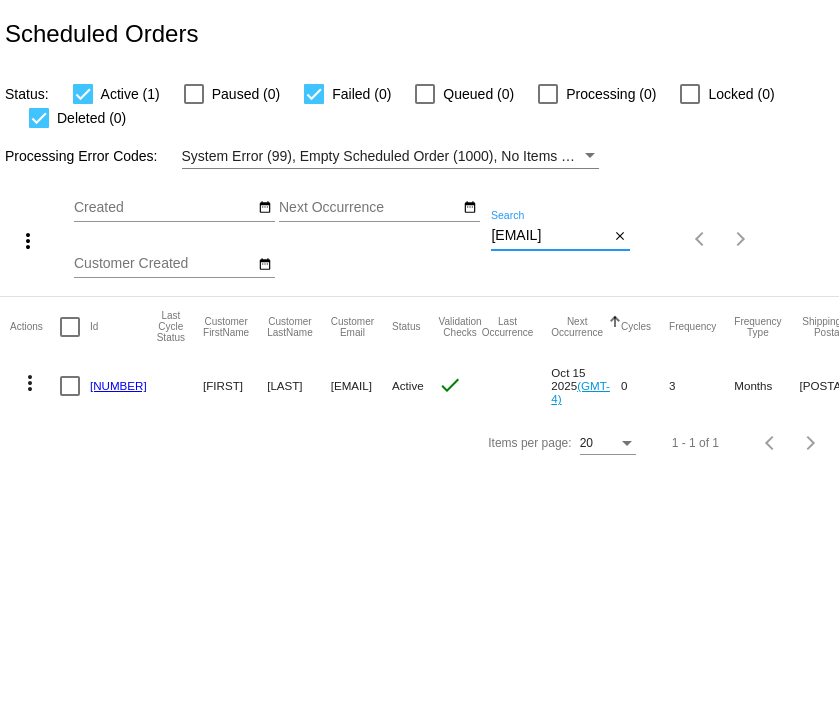 type on "[EMAIL]" 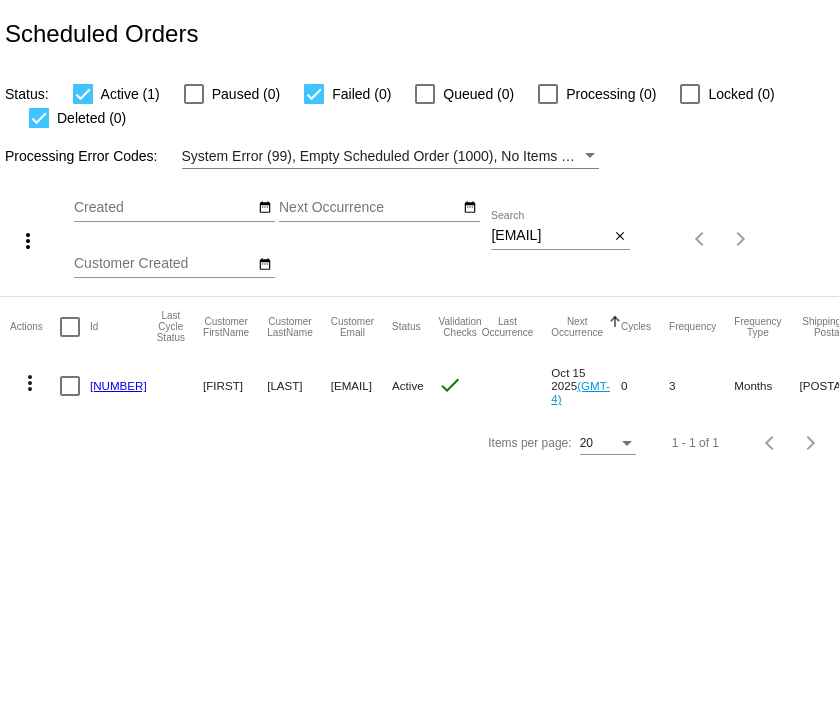 click on "[NUMBER]" 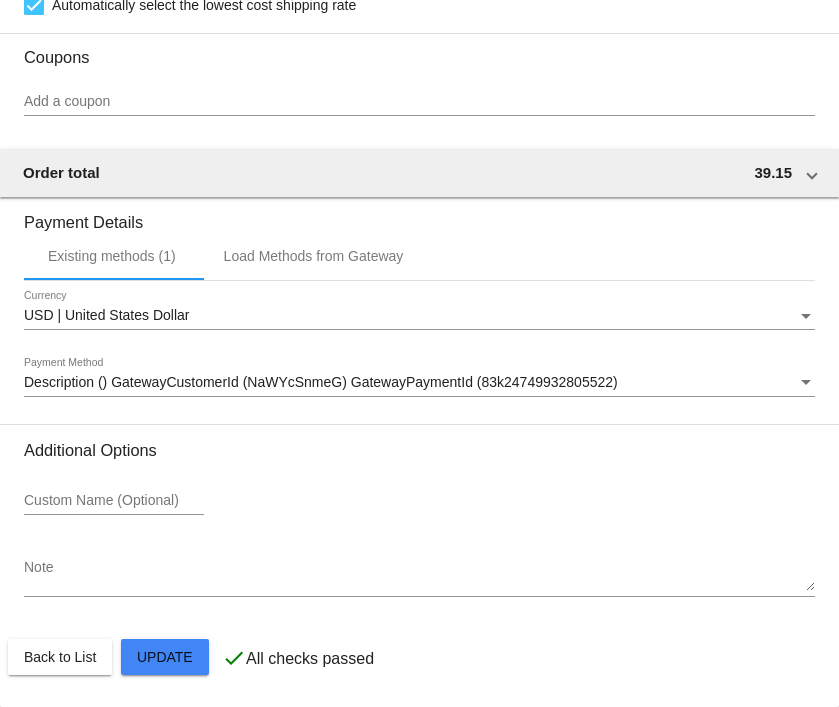 scroll, scrollTop: 1615, scrollLeft: 0, axis: vertical 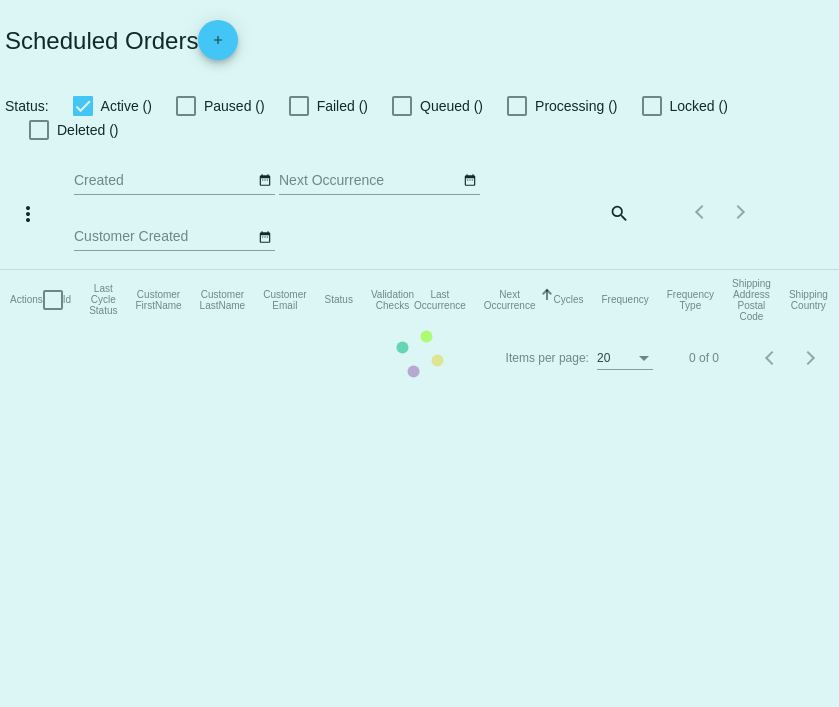 checkbox on "true" 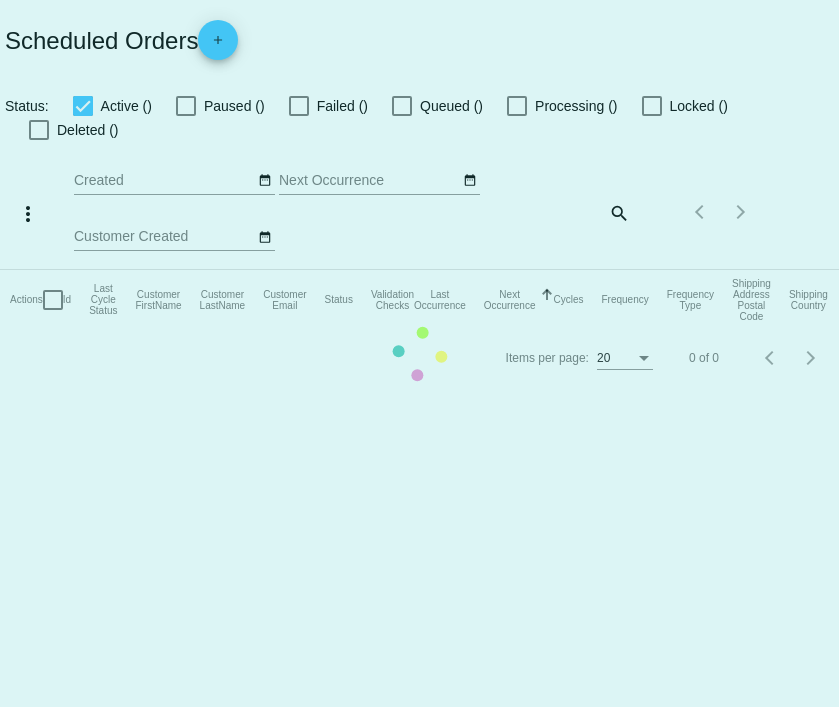 checkbox on "true" 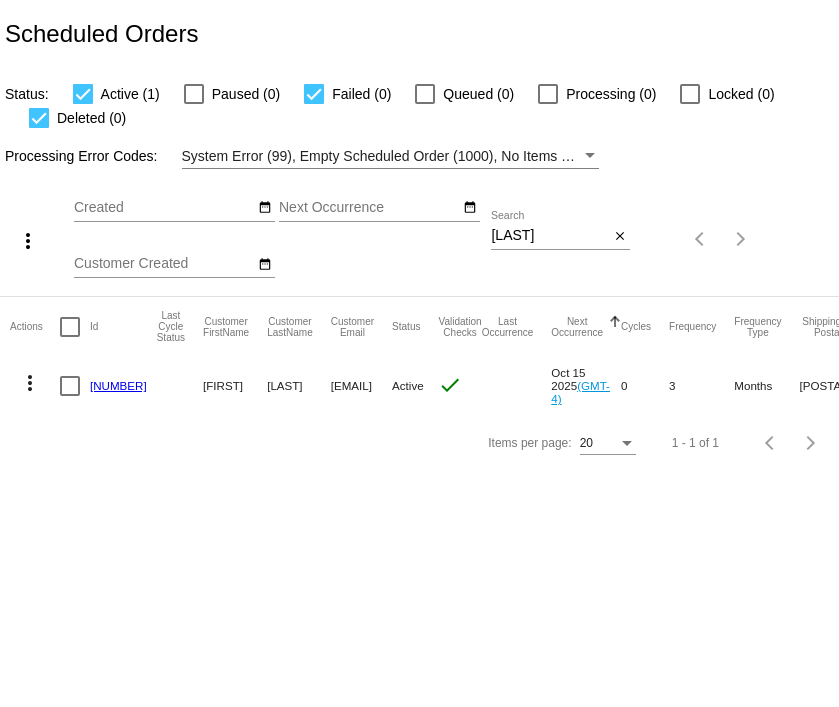 click on "[LAST]" at bounding box center (550, 236) 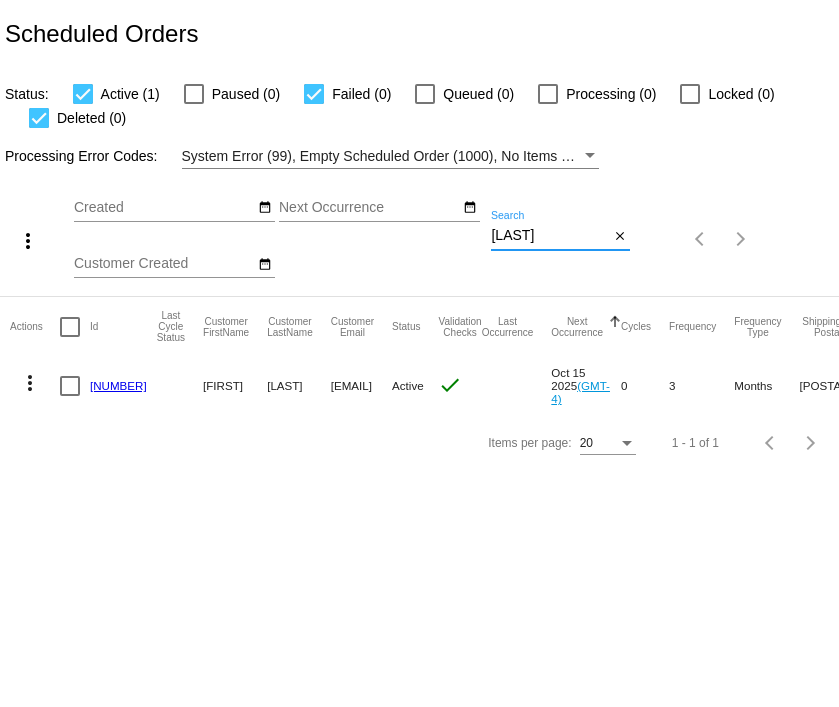 click on "[LAST]" at bounding box center (550, 236) 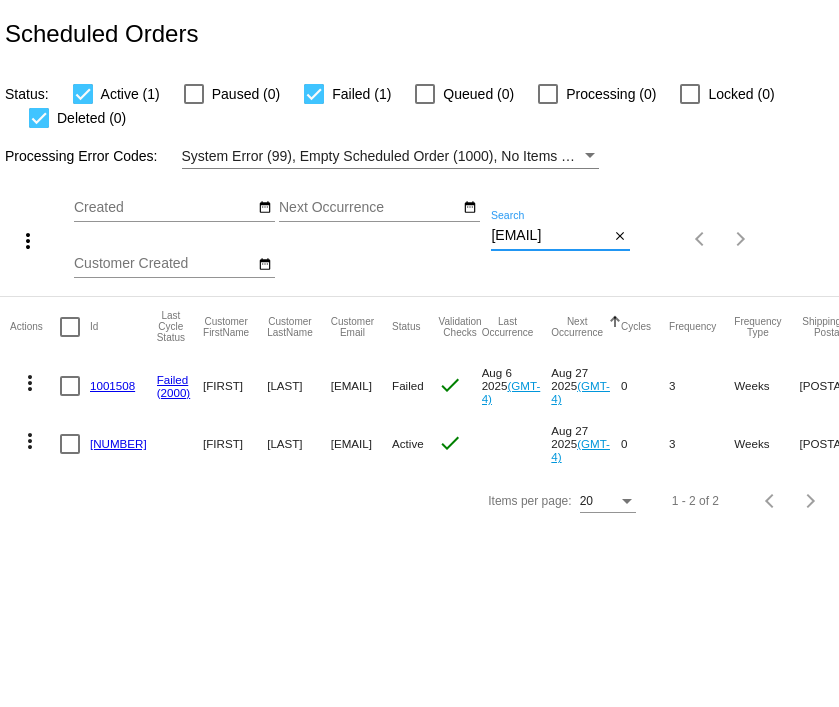 scroll, scrollTop: 0, scrollLeft: 0, axis: both 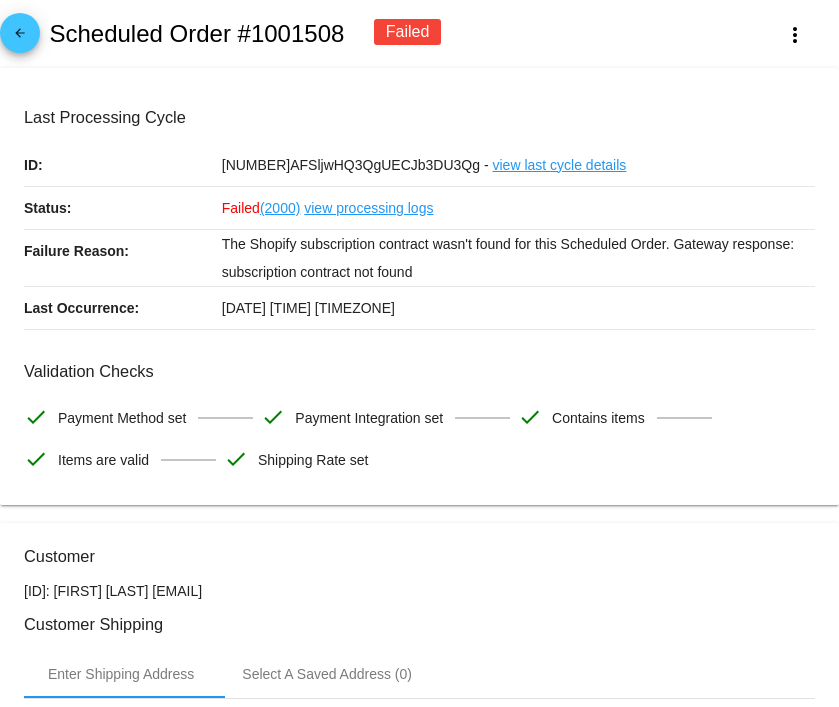 click on "arrow_back" 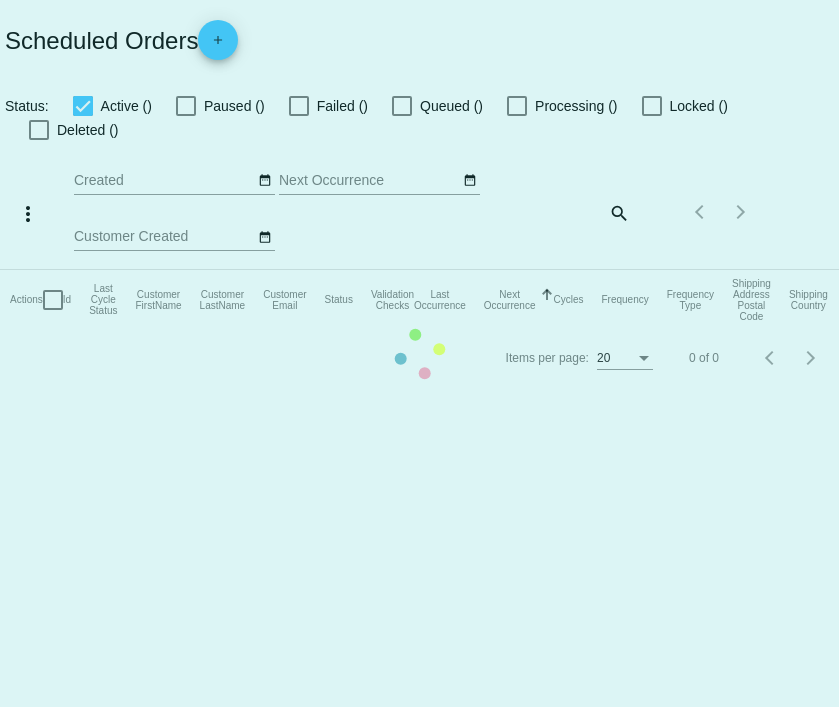 checkbox on "true" 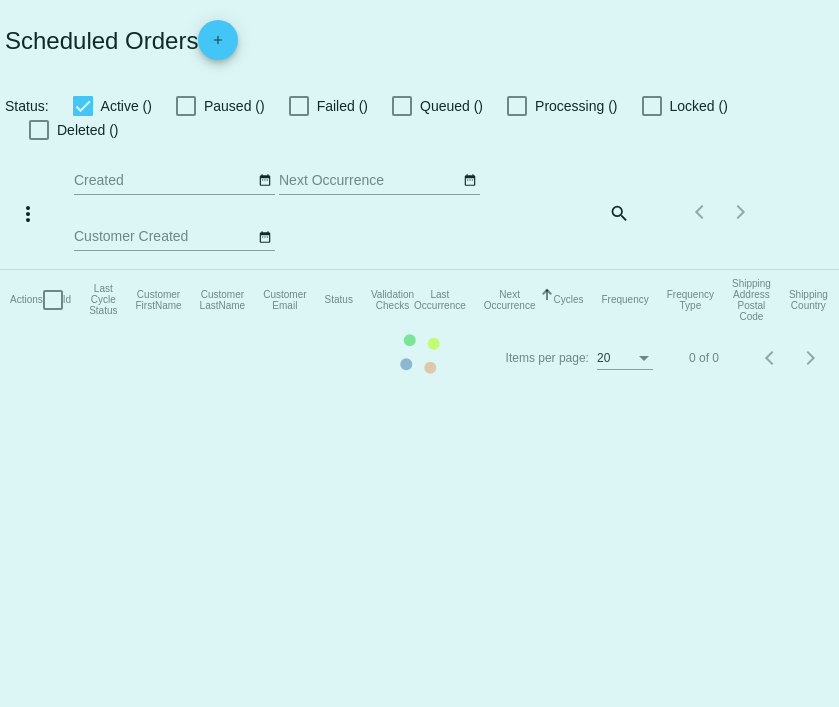 checkbox on "true" 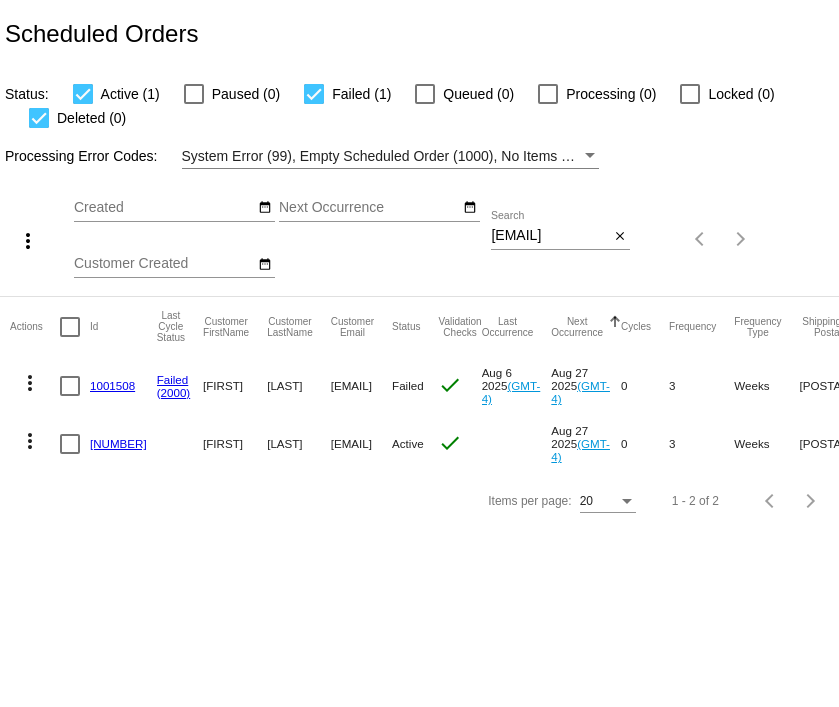 click on "1007117" 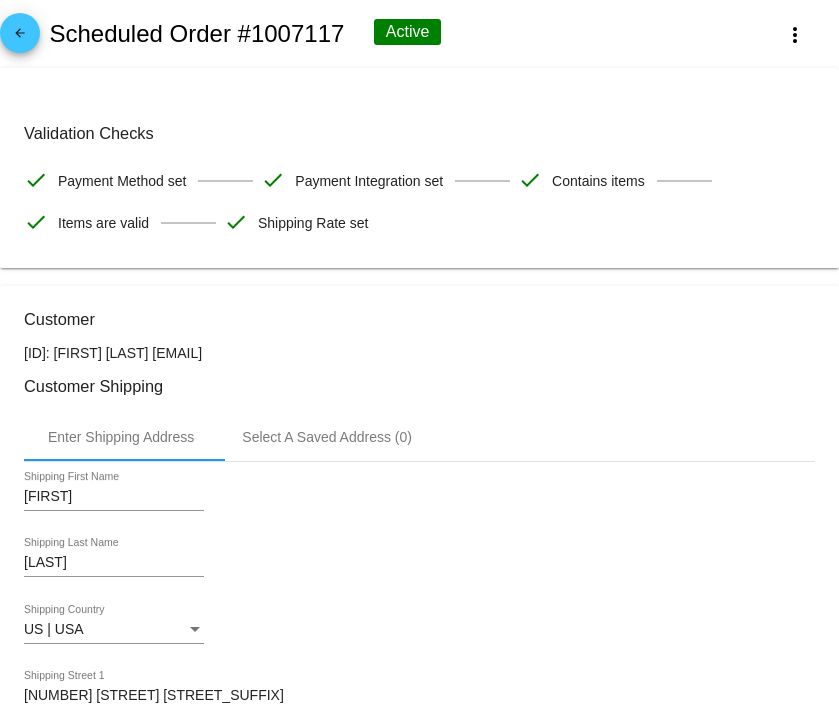 scroll, scrollTop: 0, scrollLeft: 0, axis: both 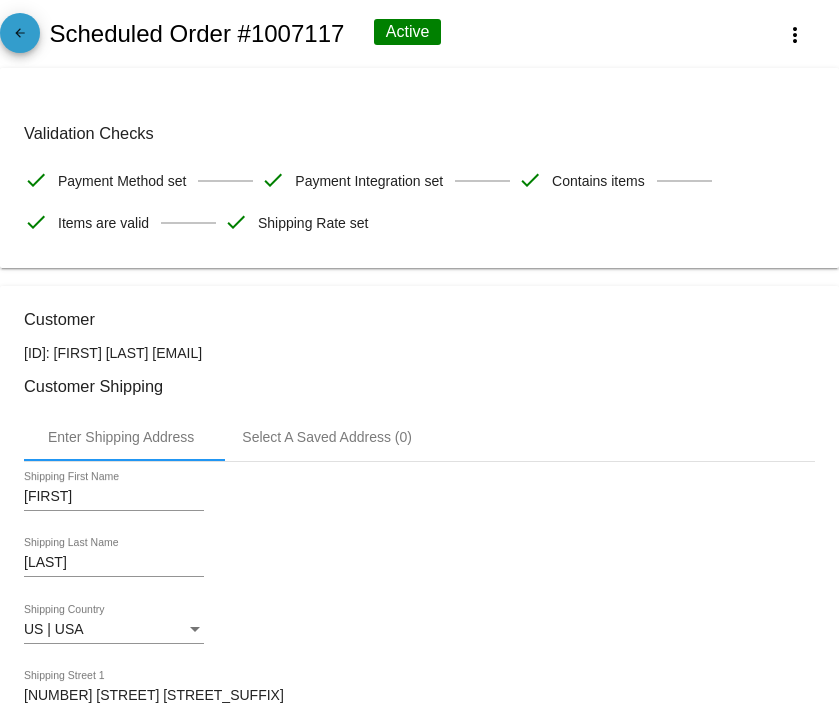 click on "arrow_back" 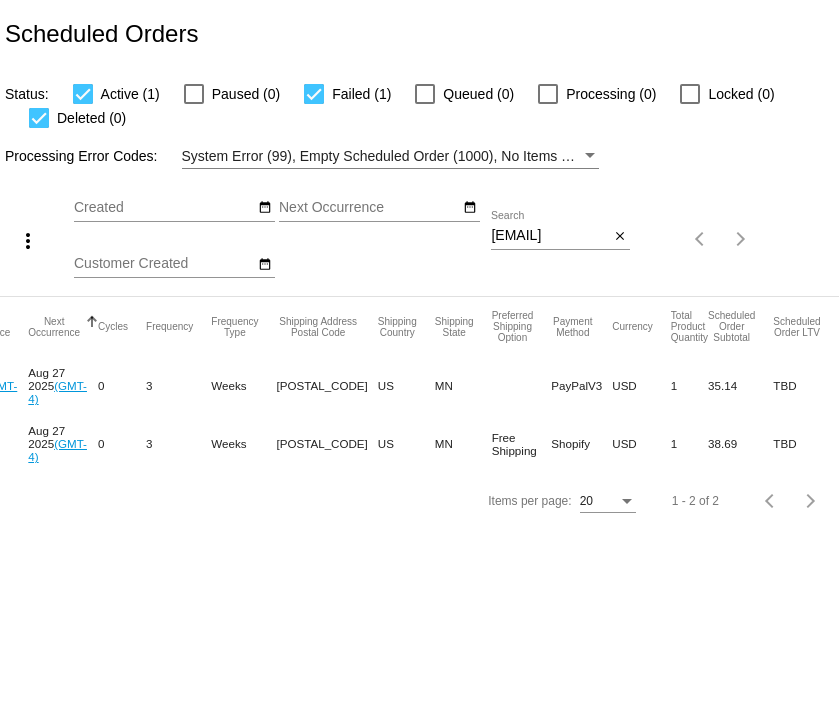 scroll, scrollTop: 0, scrollLeft: 589, axis: horizontal 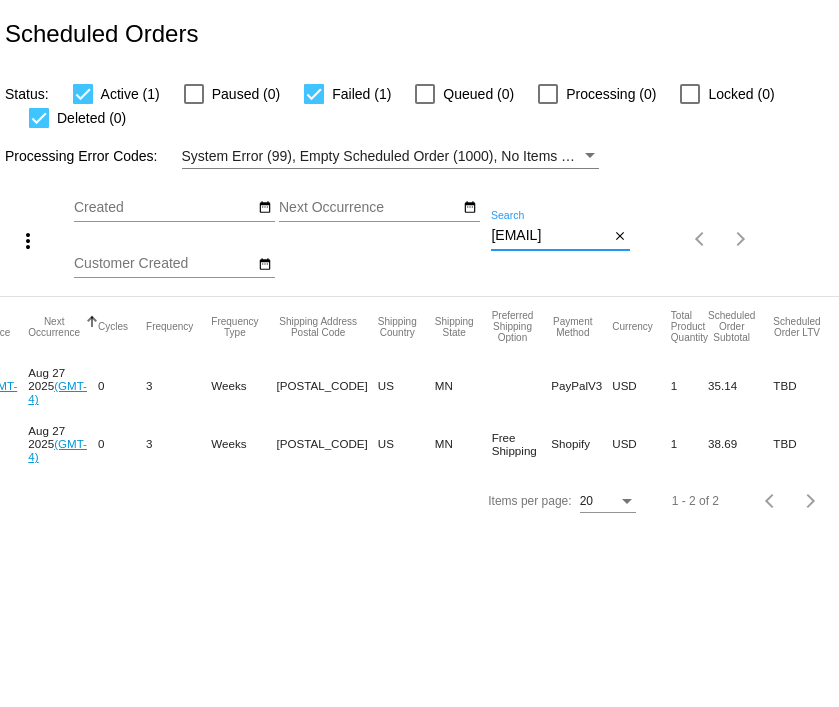 click on "tkloeckl.jimenez@gmail.com" at bounding box center [550, 236] 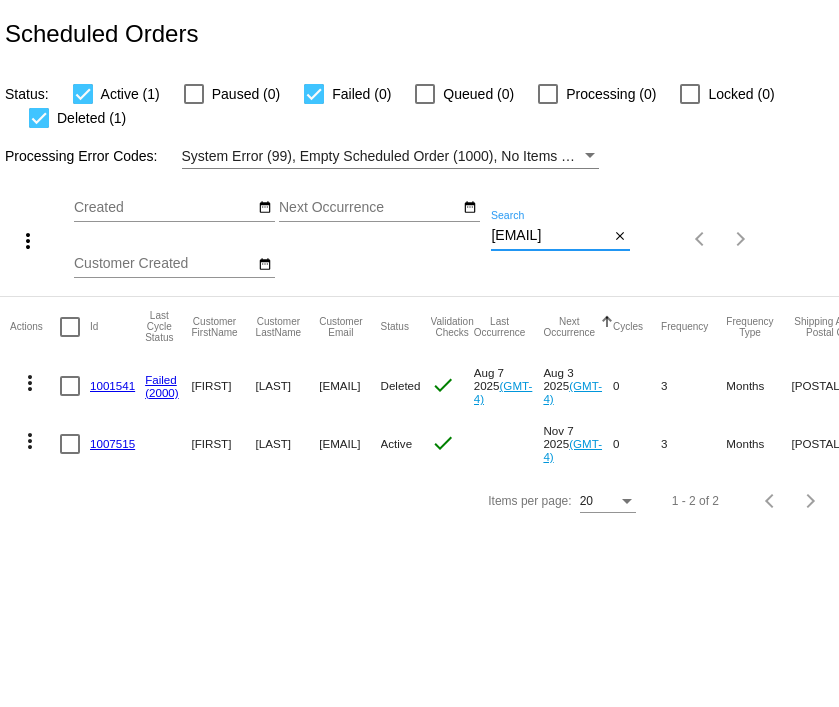 scroll, scrollTop: 0, scrollLeft: 0, axis: both 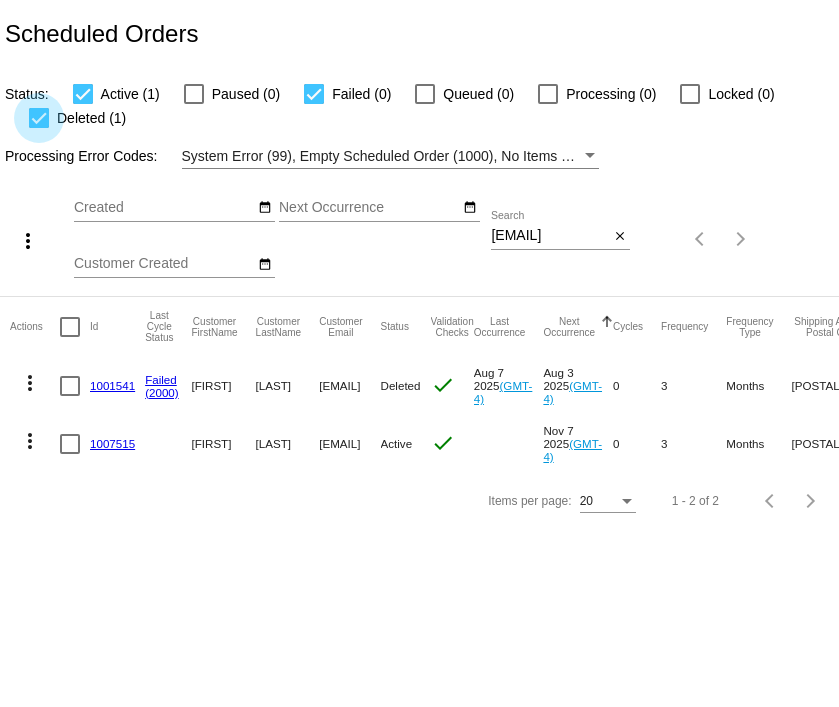 click at bounding box center (39, 118) 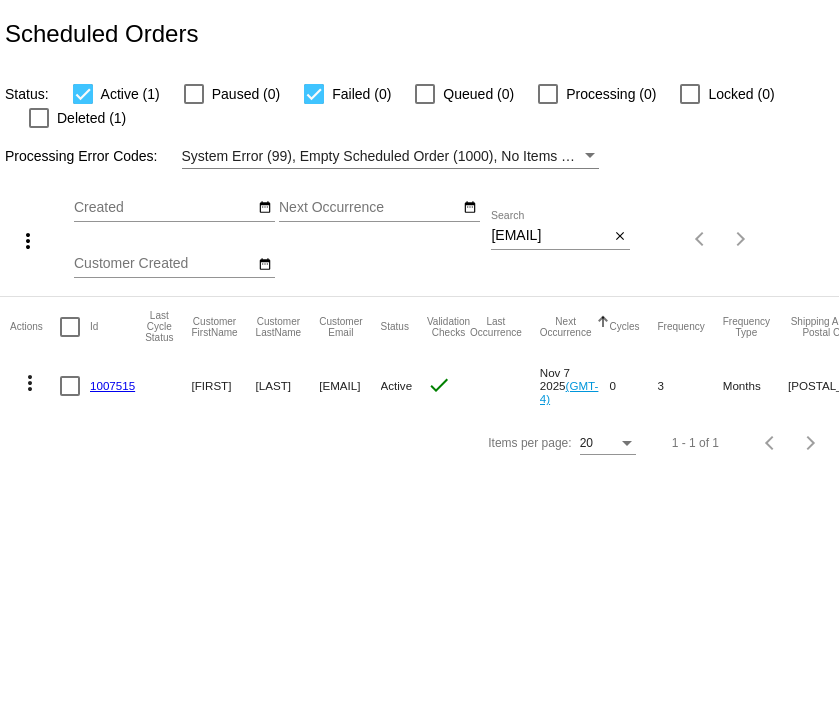 scroll, scrollTop: 0, scrollLeft: 0, axis: both 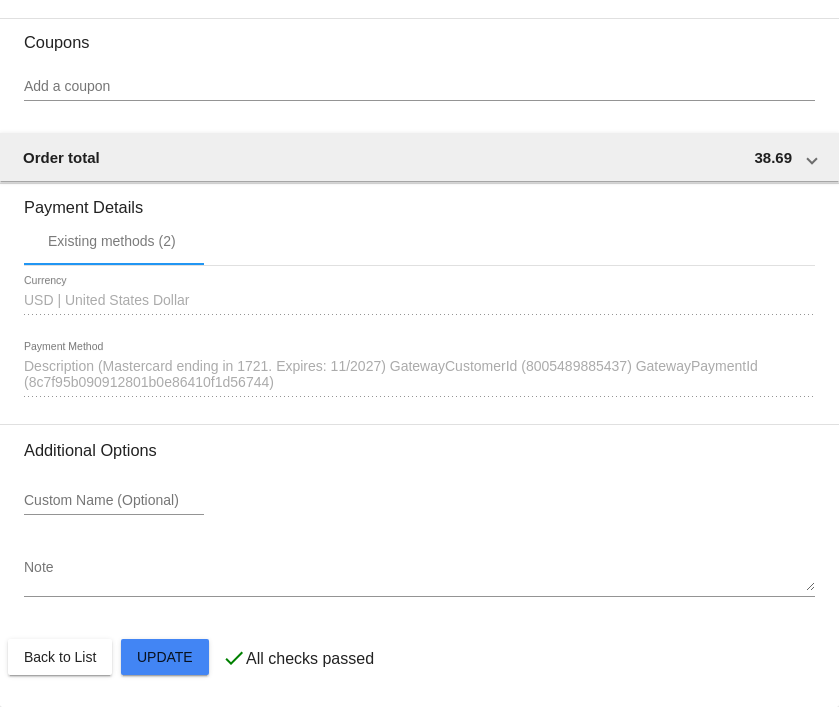 click on "Customer
6166042: Debora Tolinski
djt655@gmail.com
Customer Shipping
Enter Shipping Address Select A Saved Address (0)
Debora
Shipping First Name
Tolinski
Shipping Last Name
US | USA
Shipping Country
4150 Pinehurst Dr
Shipping Street 1
Shipping Street 2
Howell
Shipping City
MI | Michigan
Shipping State
48843-9477
Shipping Postcode
Scheduled Order Details
Frequency:
Every 3 months
Active
Status
1" 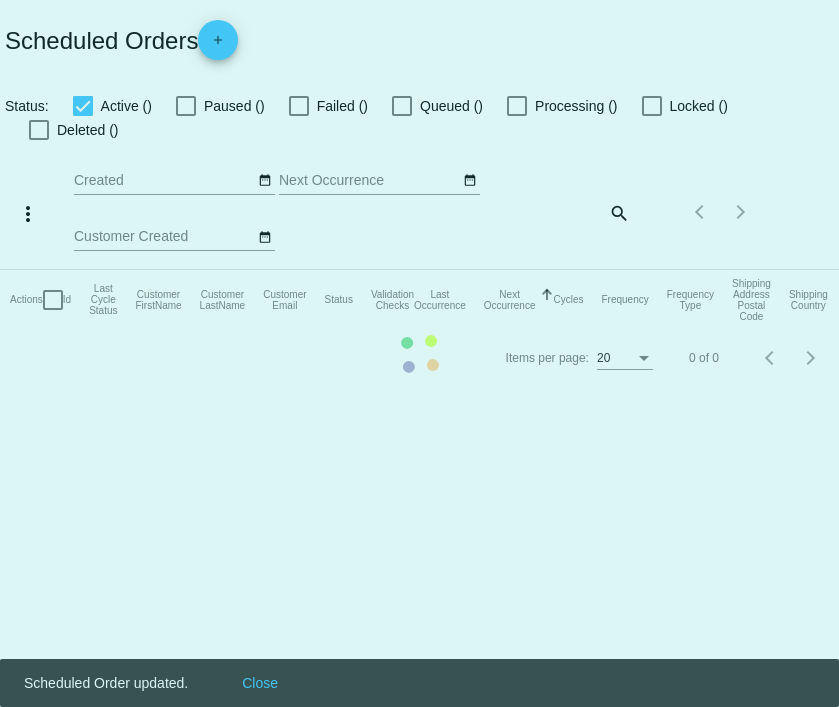 checkbox on "true" 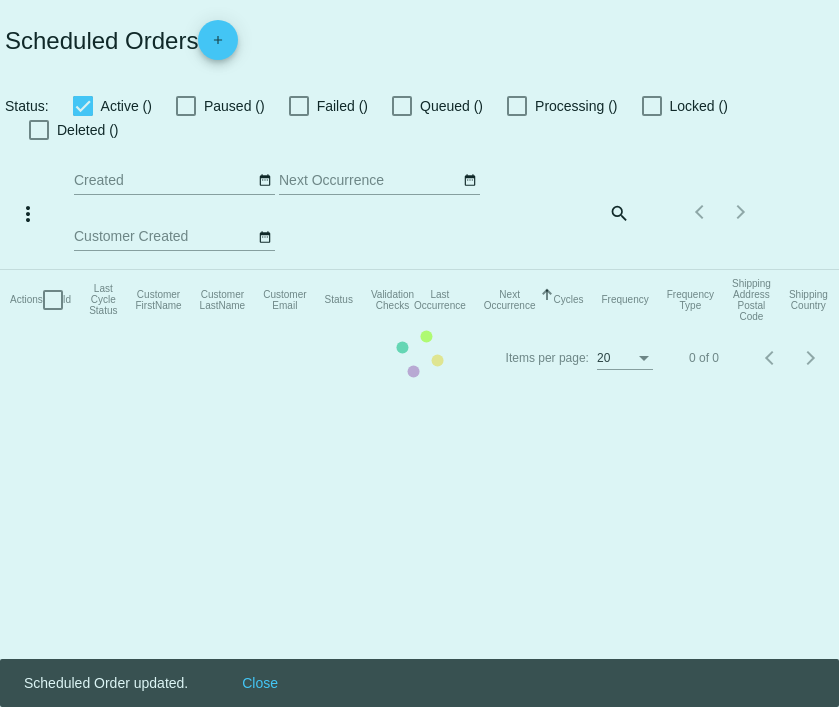 scroll, scrollTop: 0, scrollLeft: 0, axis: both 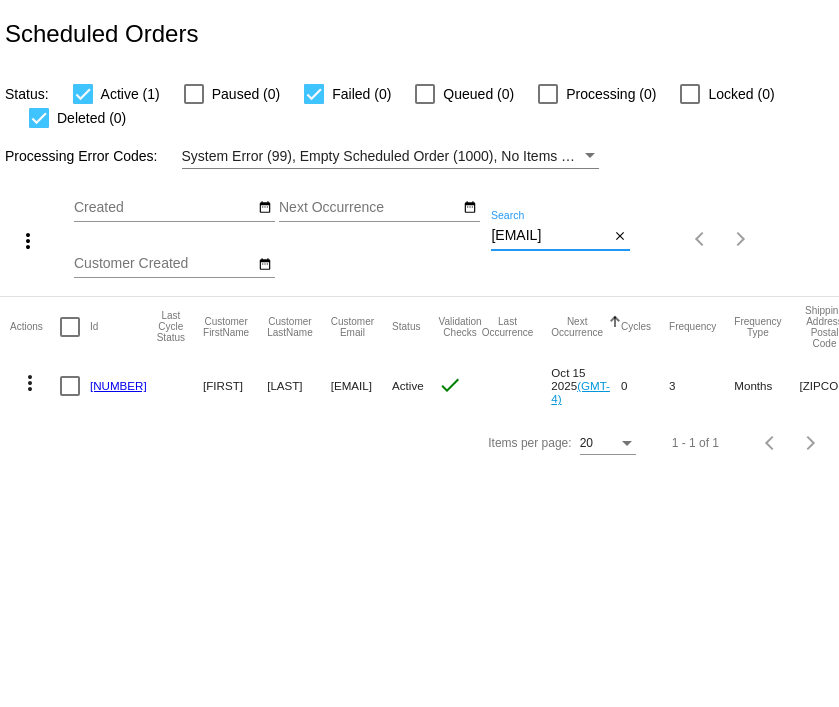 click on "[EMAIL]" at bounding box center [550, 236] 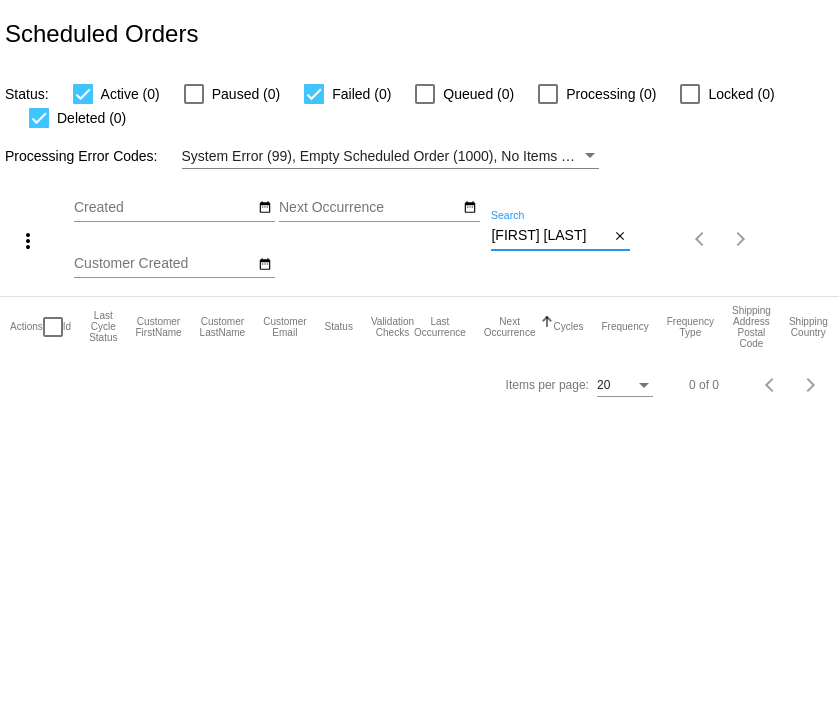 click on "[FIRST] [LAST]" at bounding box center [550, 236] 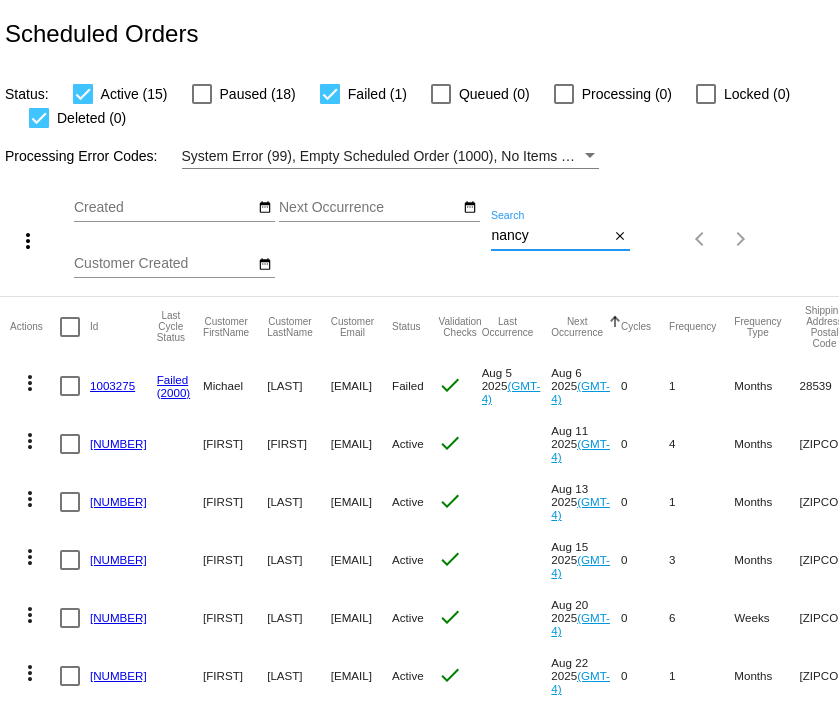 scroll, scrollTop: 0, scrollLeft: 0, axis: both 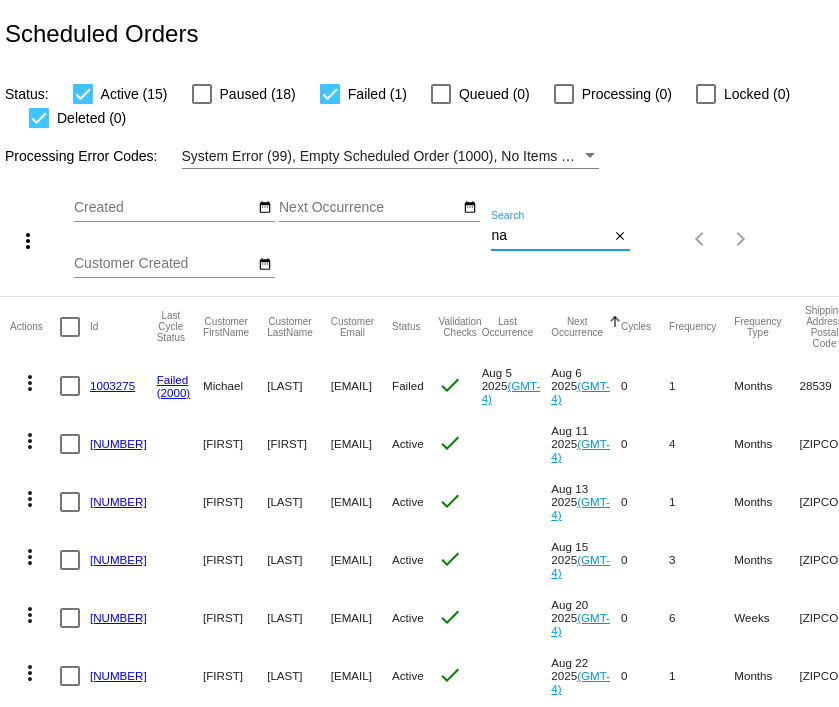 type on "n" 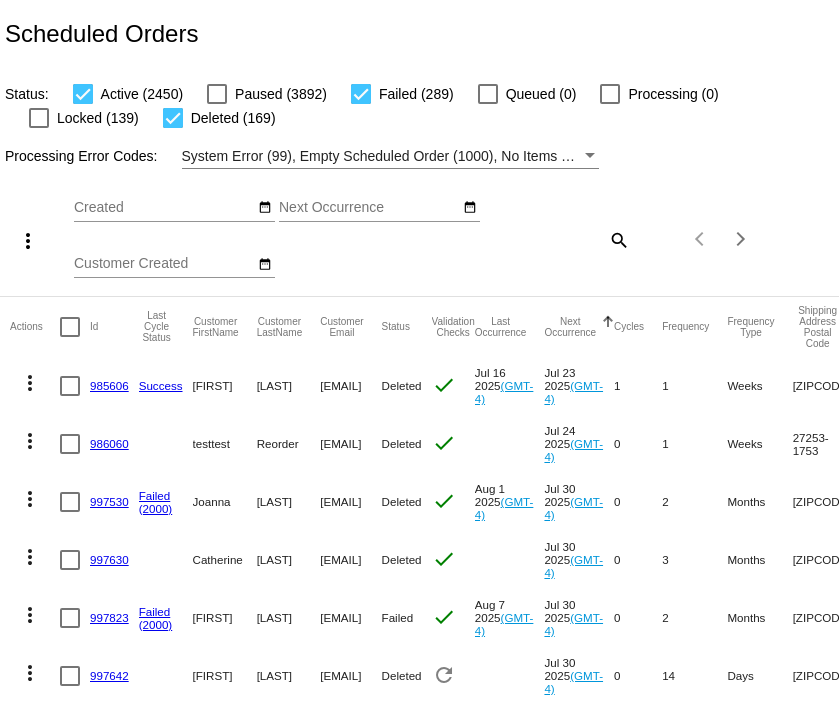 click on "search" 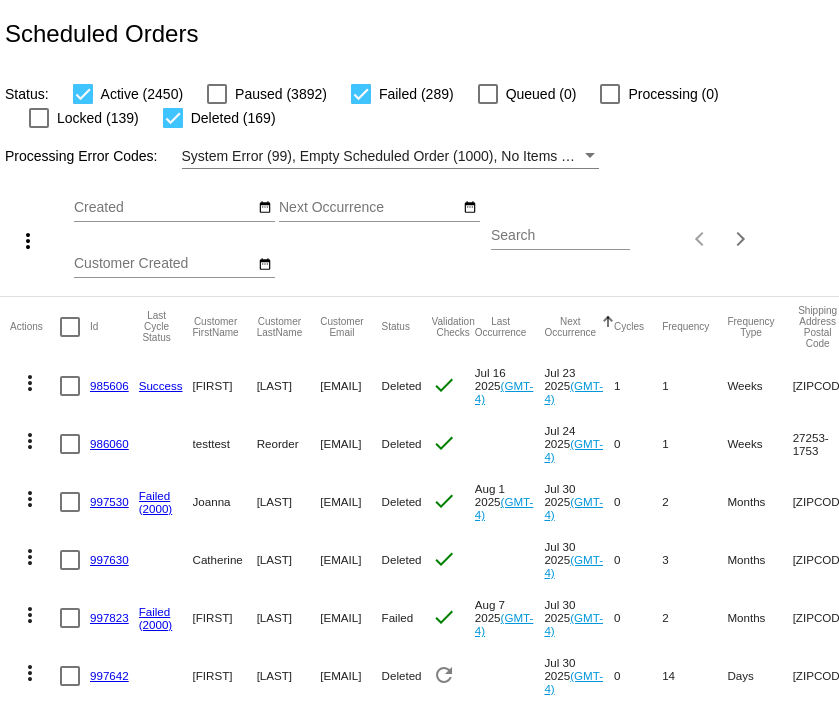 click 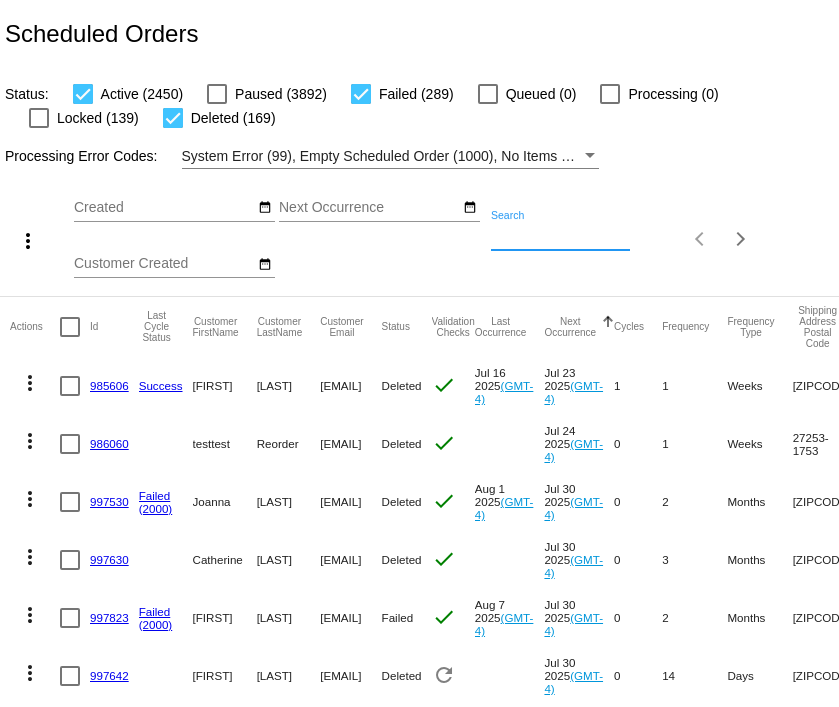 click on "Search" at bounding box center (560, 236) 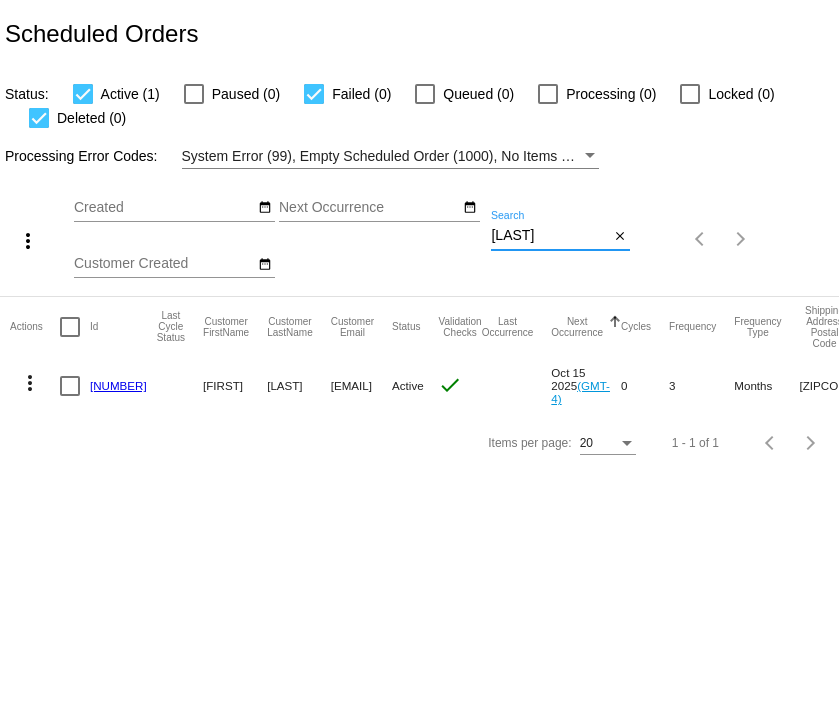 scroll, scrollTop: 0, scrollLeft: 0, axis: both 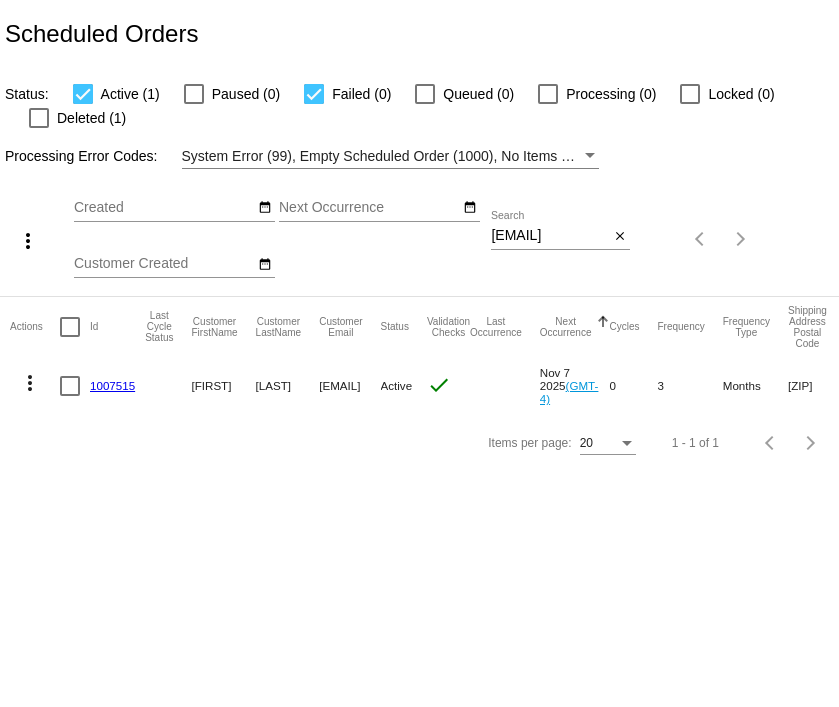 click on "[EMAIL]" at bounding box center [550, 236] 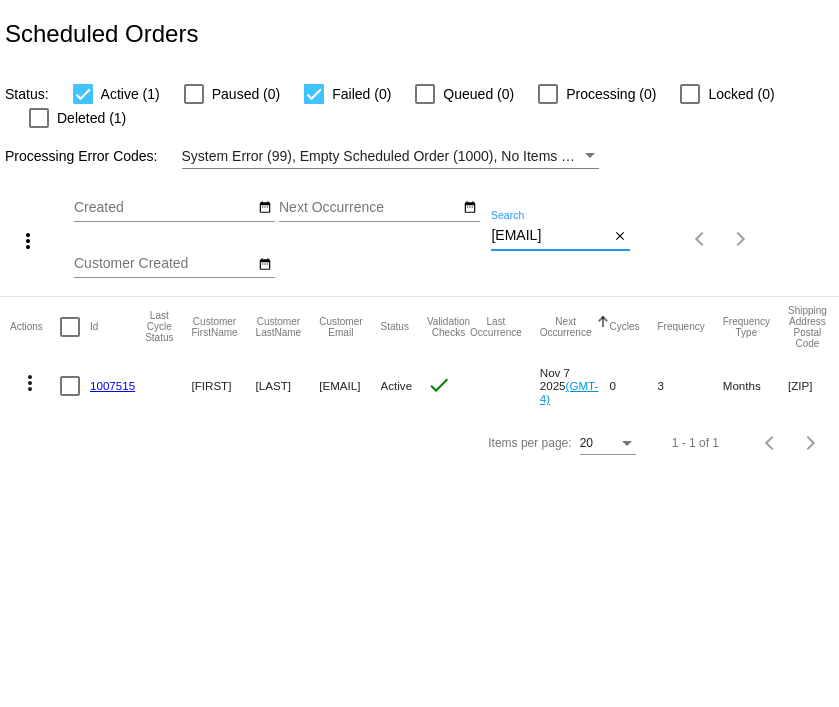 click on "djt655@gmail.com" at bounding box center (550, 236) 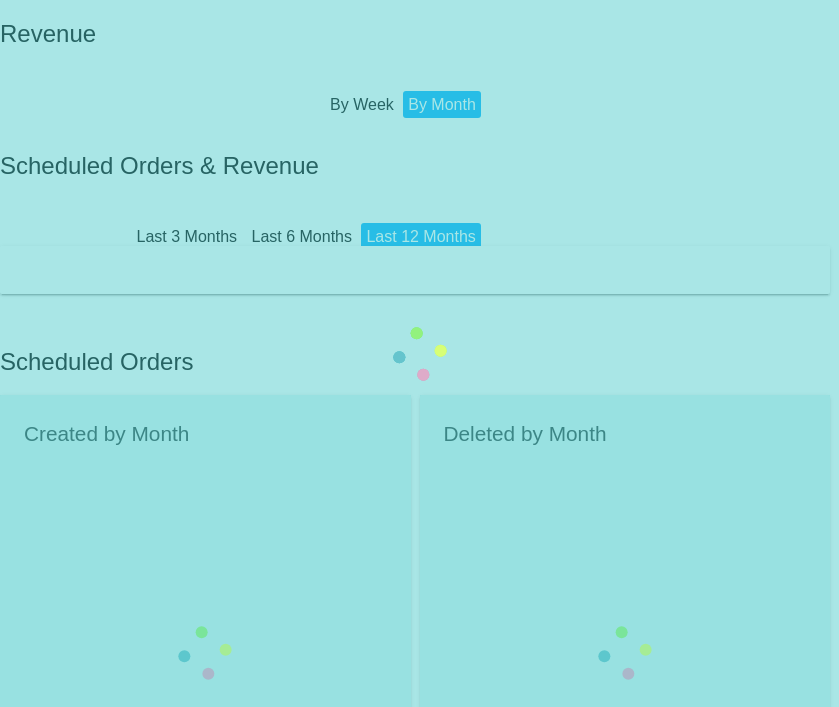 scroll, scrollTop: 0, scrollLeft: 0, axis: both 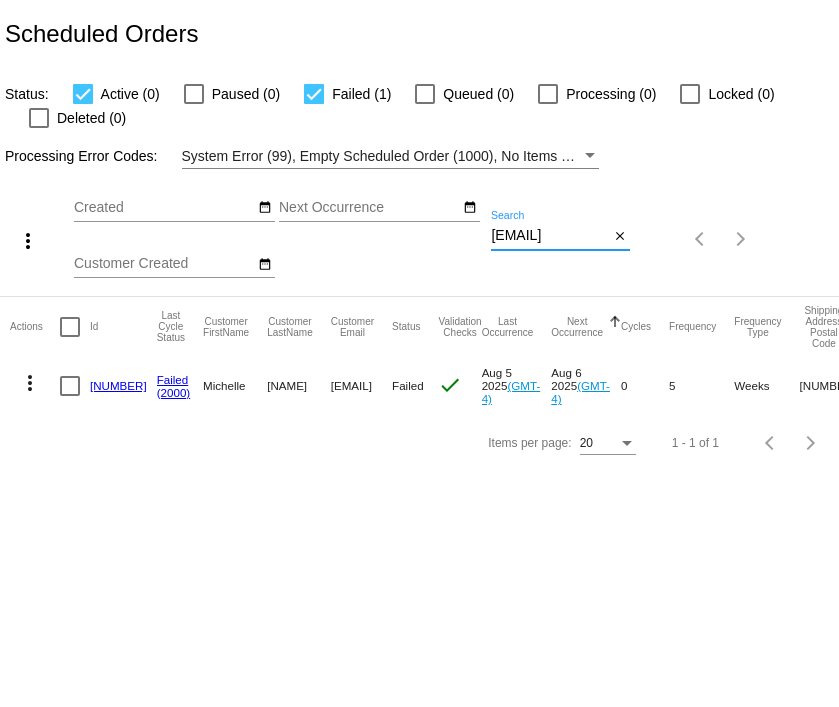 click on "[EMAIL]" at bounding box center (550, 236) 